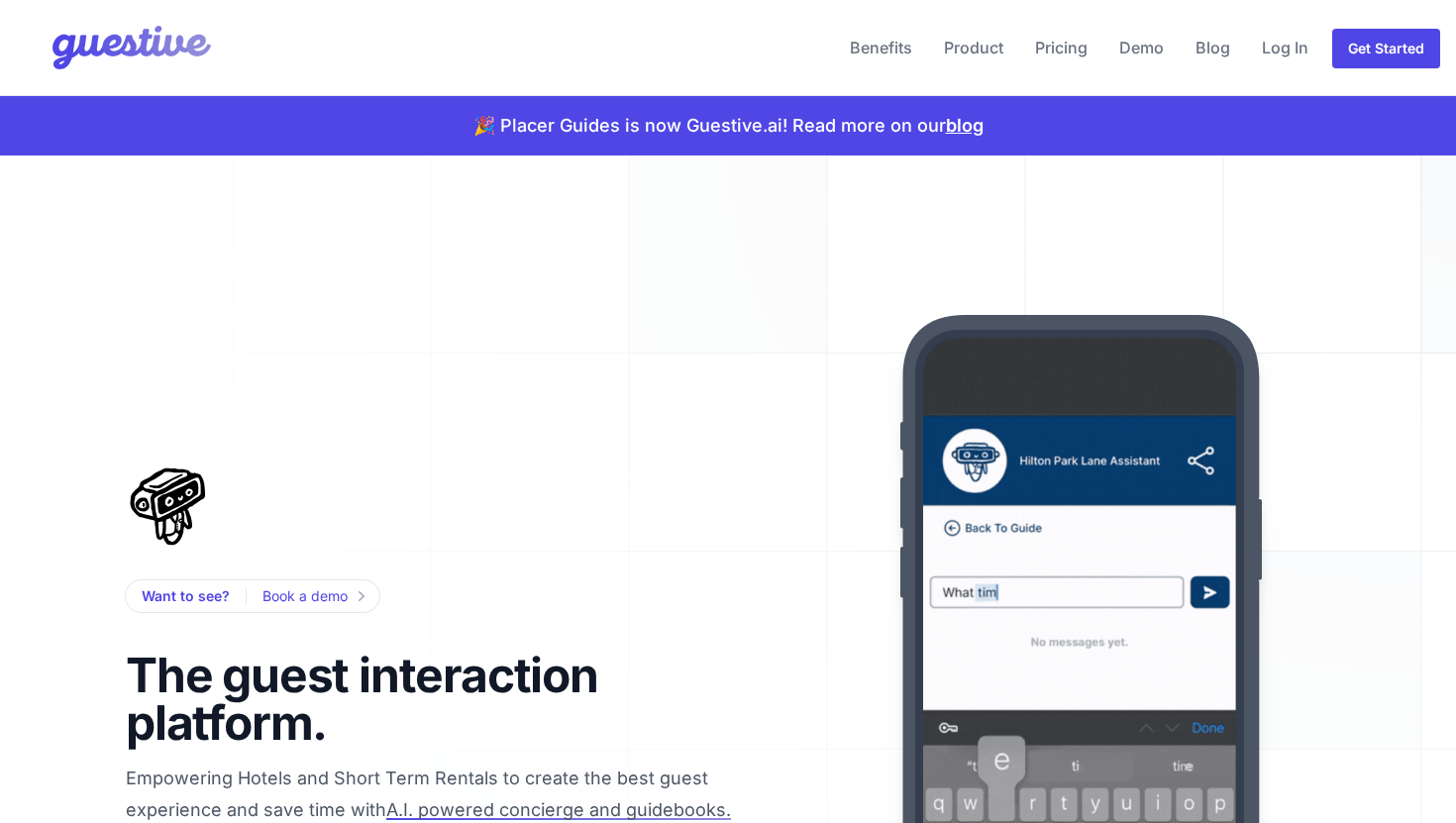 scroll, scrollTop: 0, scrollLeft: 0, axis: both 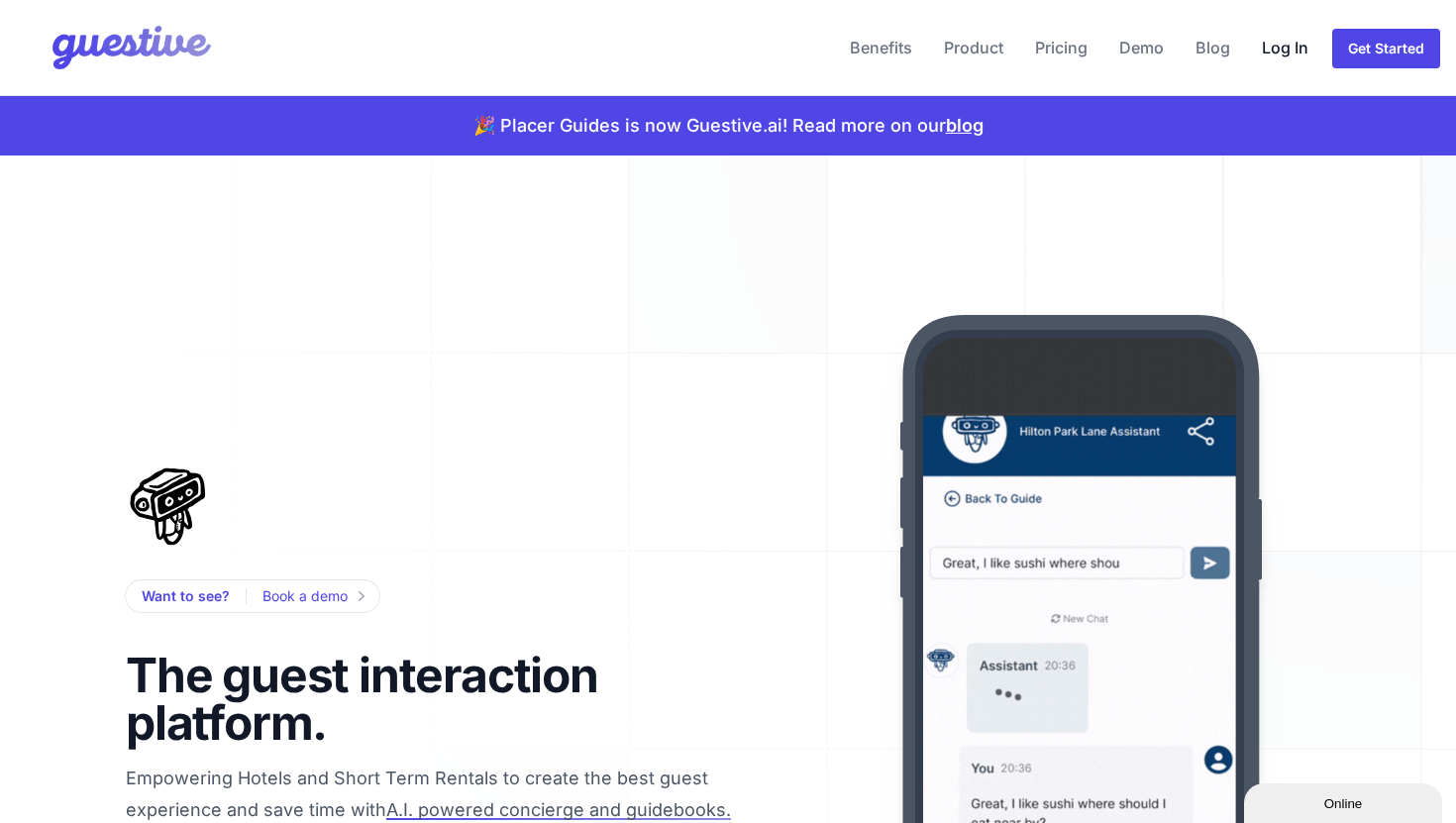 click on "Log In" at bounding box center (1285, 48) 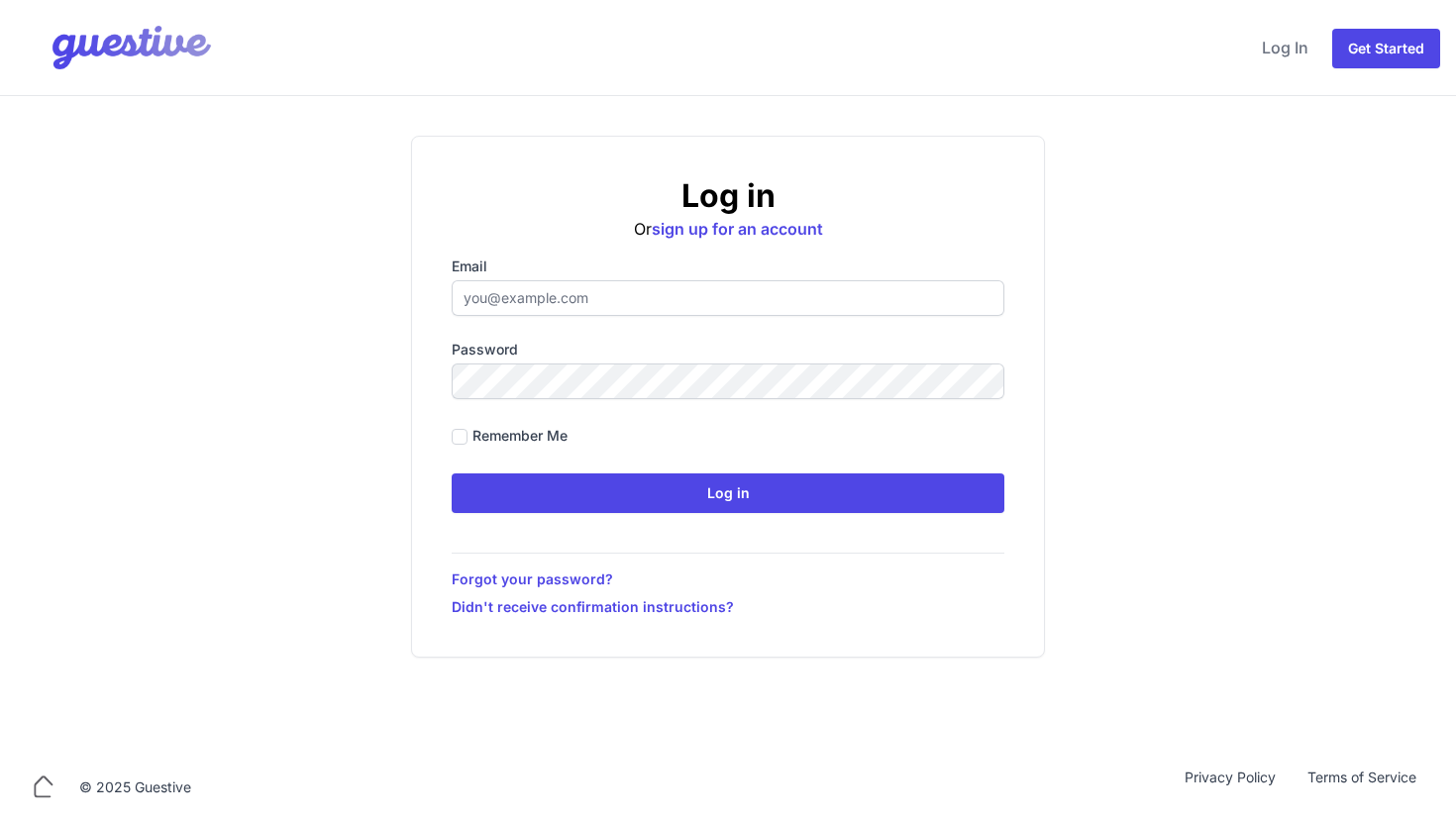 click on "Email" at bounding box center [728, 298] 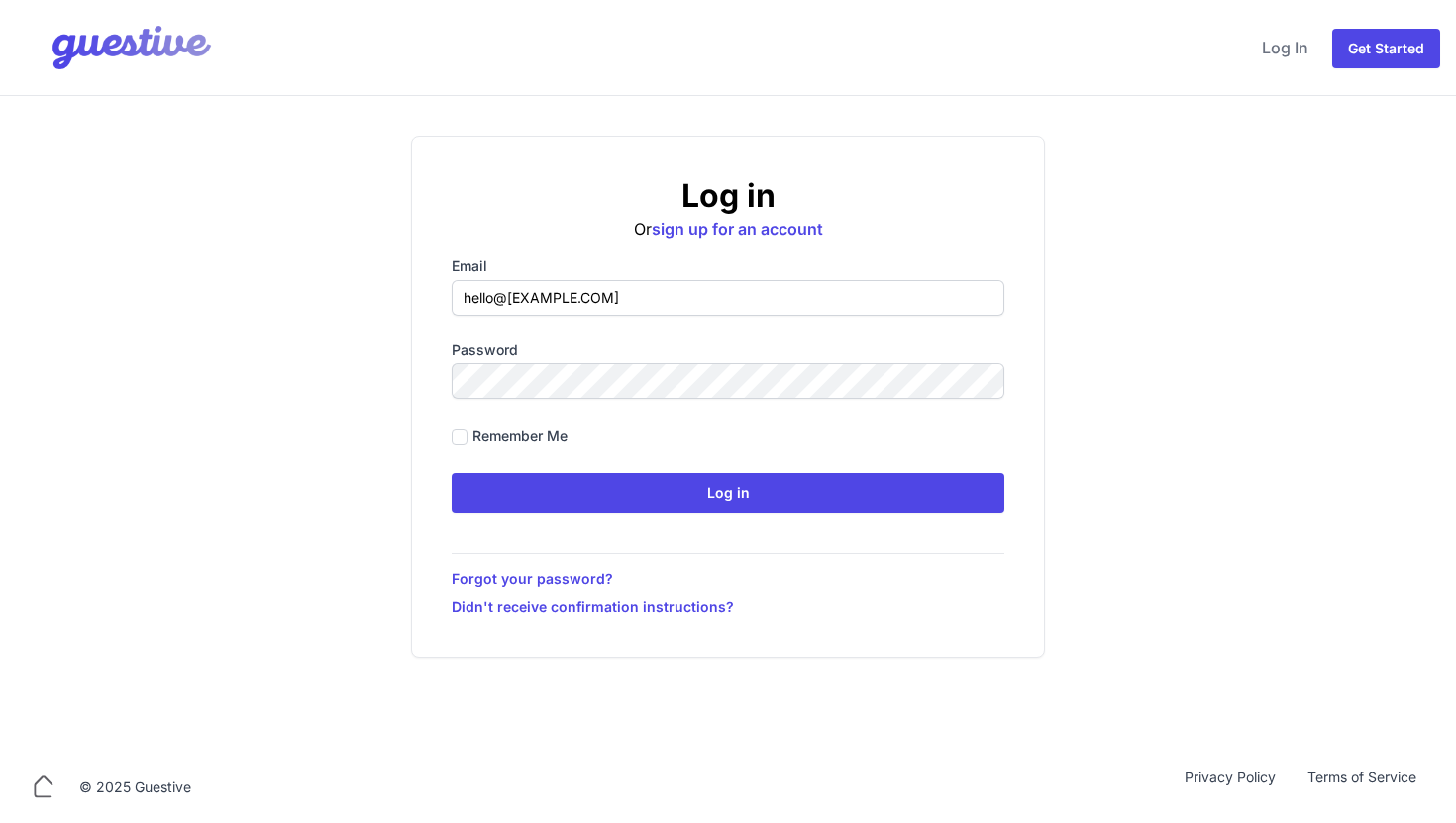 type on "hello@[EXAMPLE.COM]" 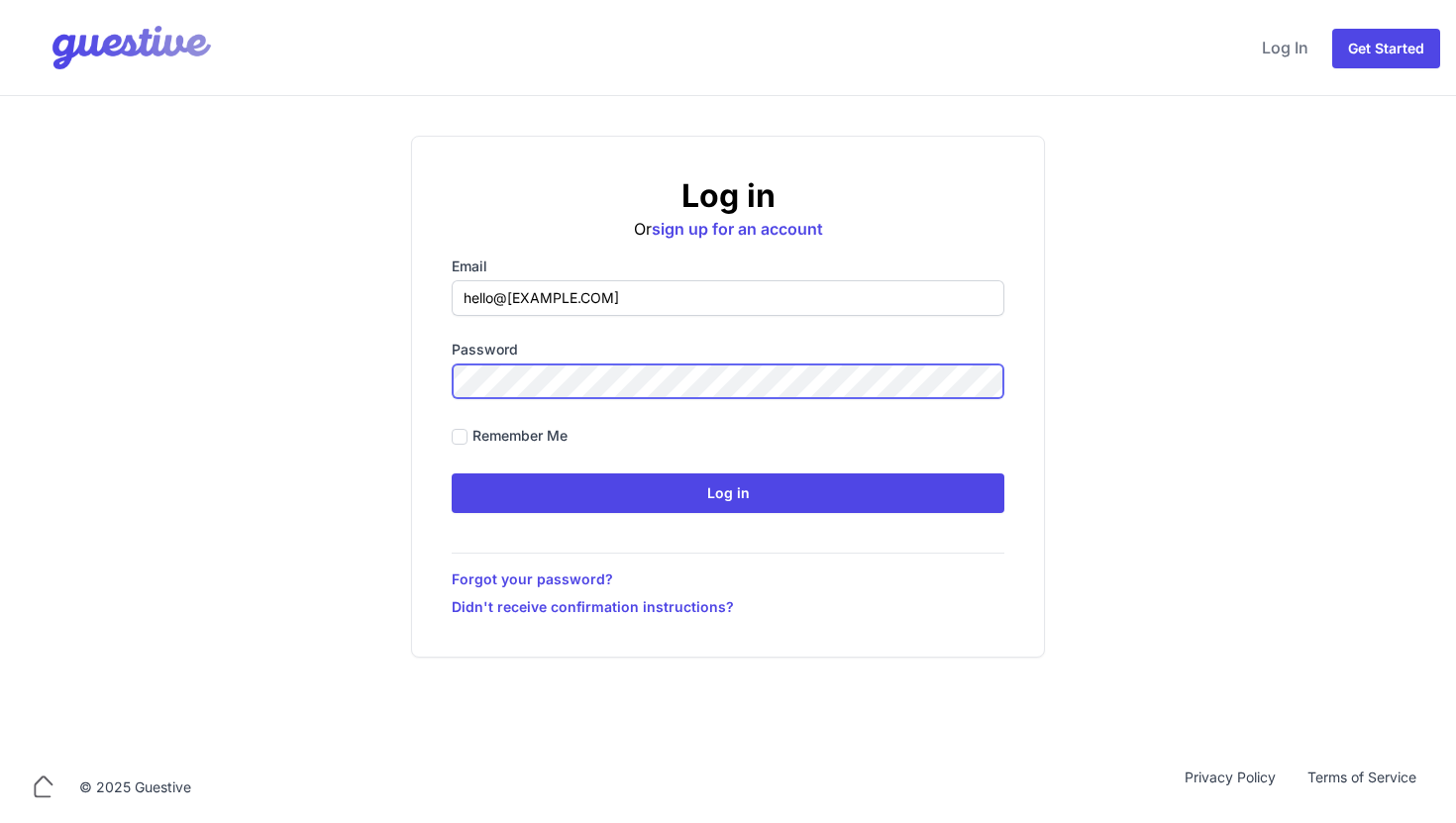 click on "Log in" at bounding box center (728, 493) 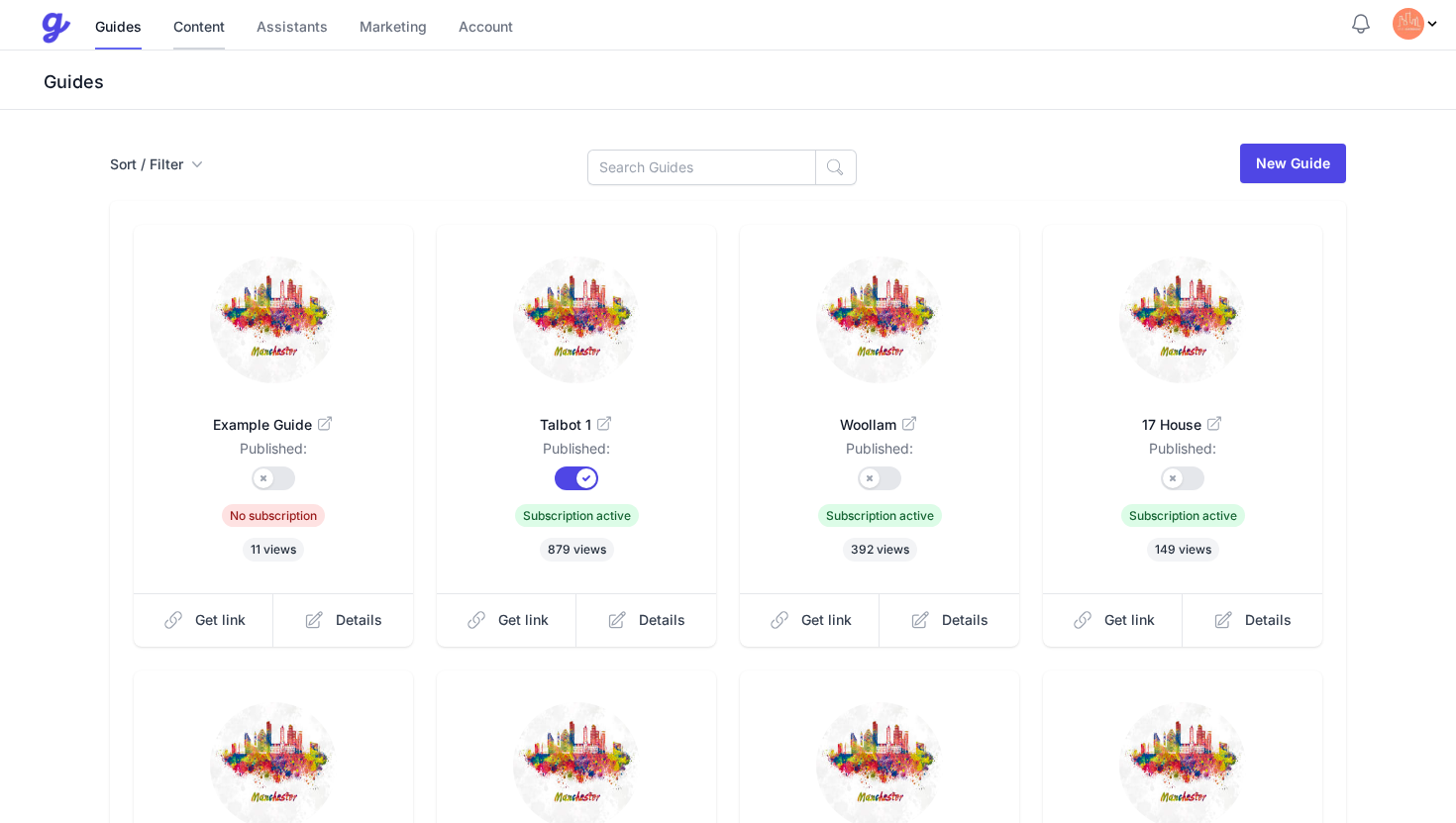 click on "Content" at bounding box center [199, 28] 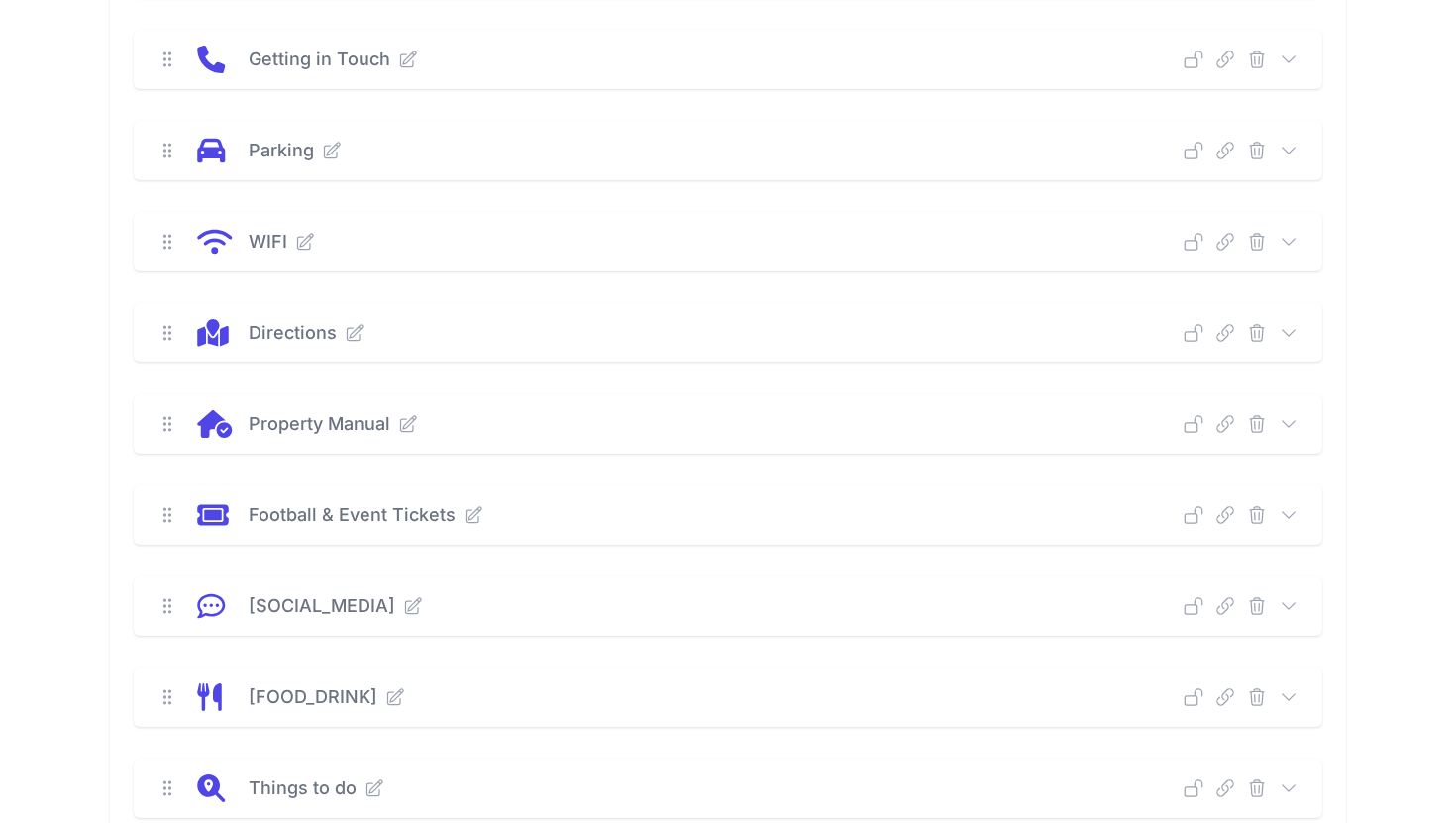 scroll, scrollTop: 376, scrollLeft: 0, axis: vertical 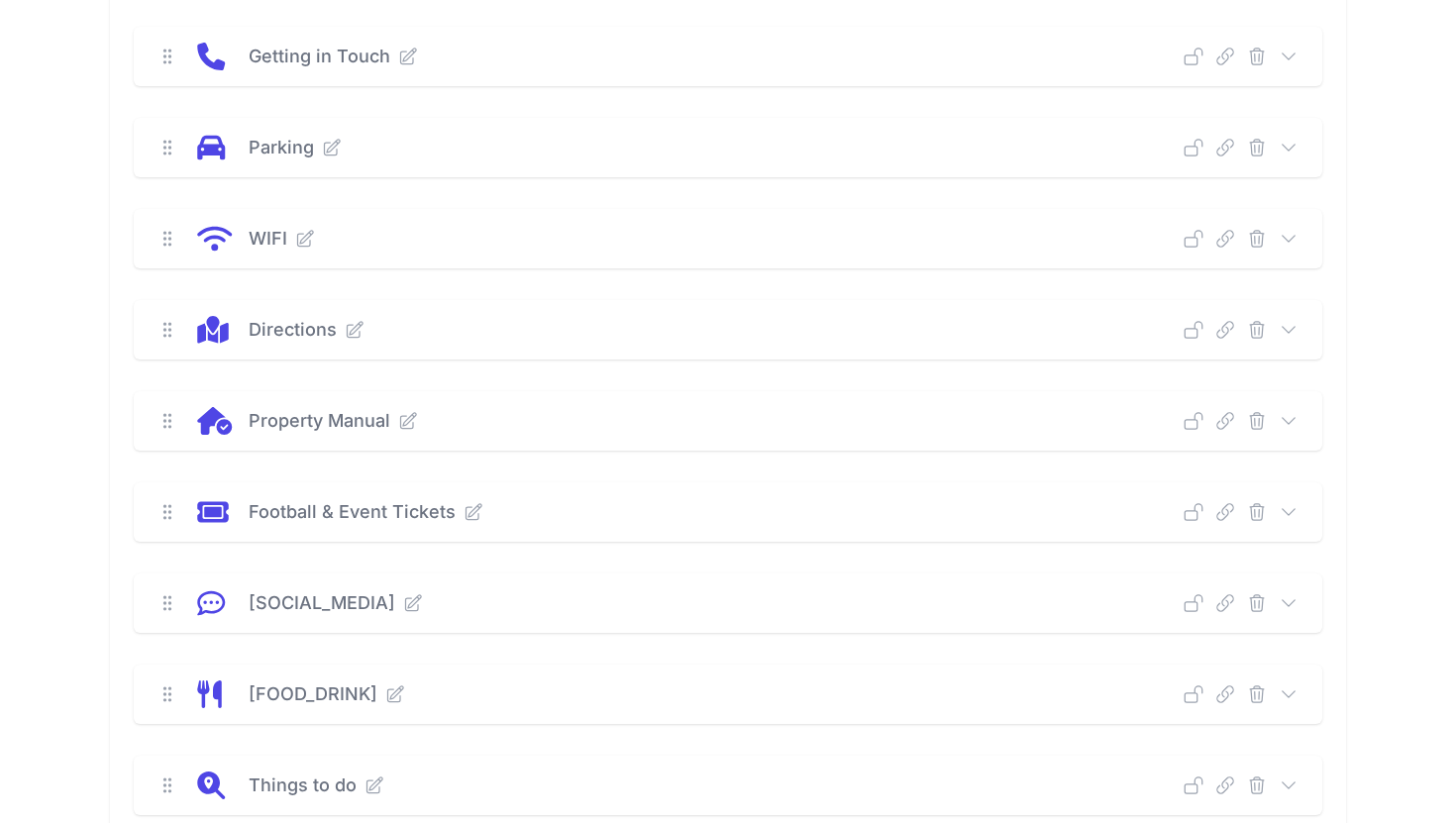 click 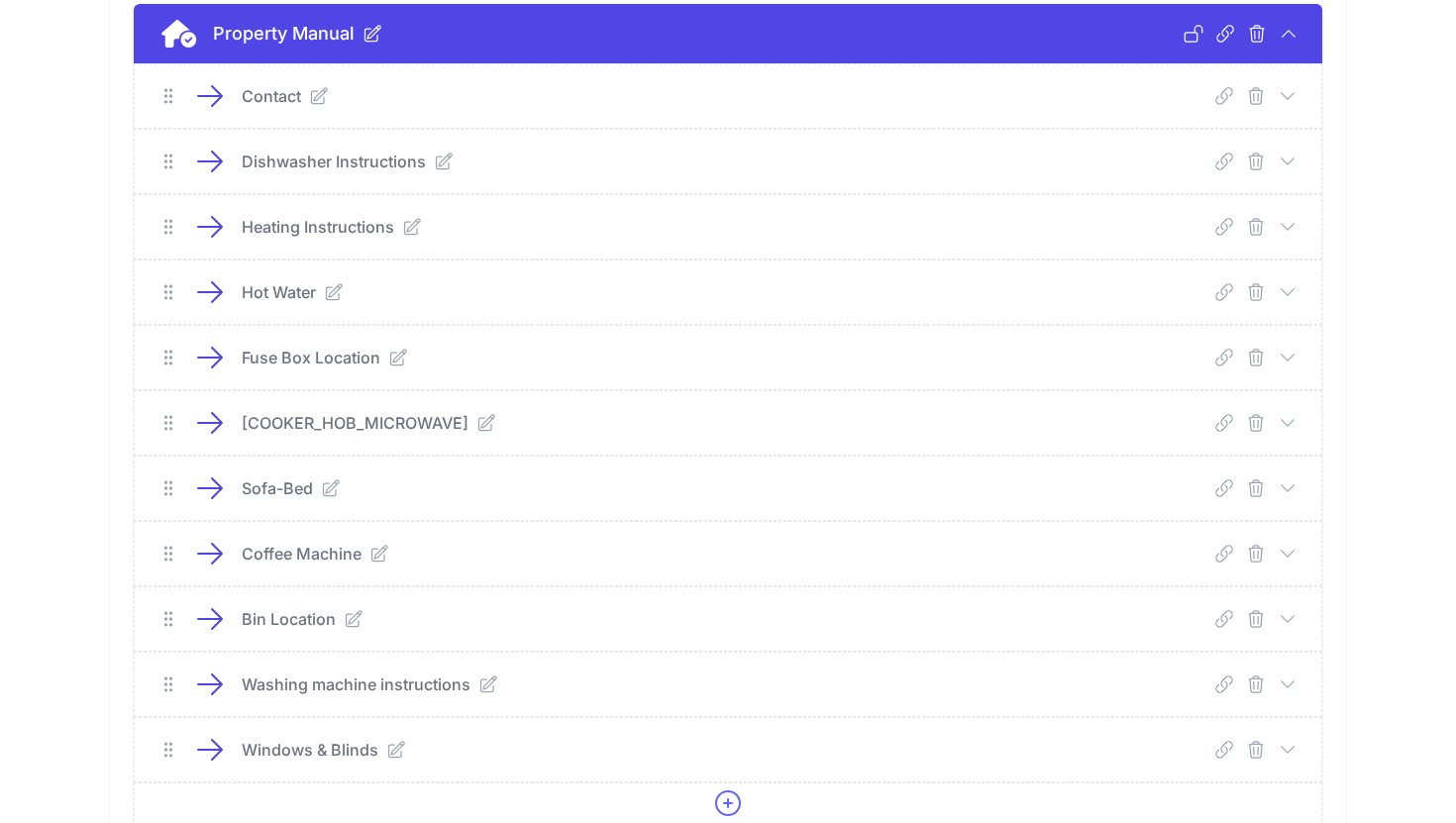 scroll, scrollTop: 841, scrollLeft: 0, axis: vertical 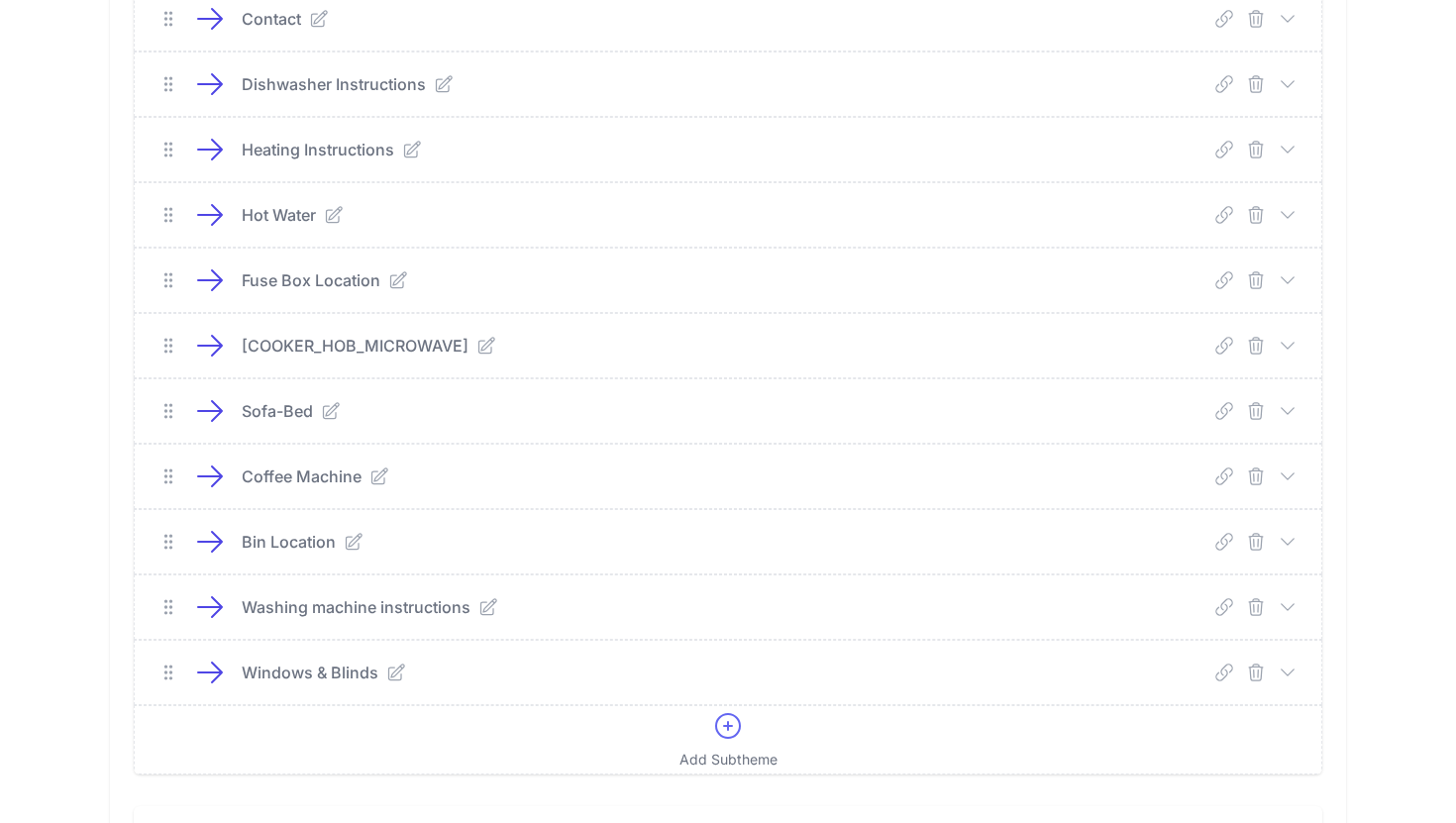 click 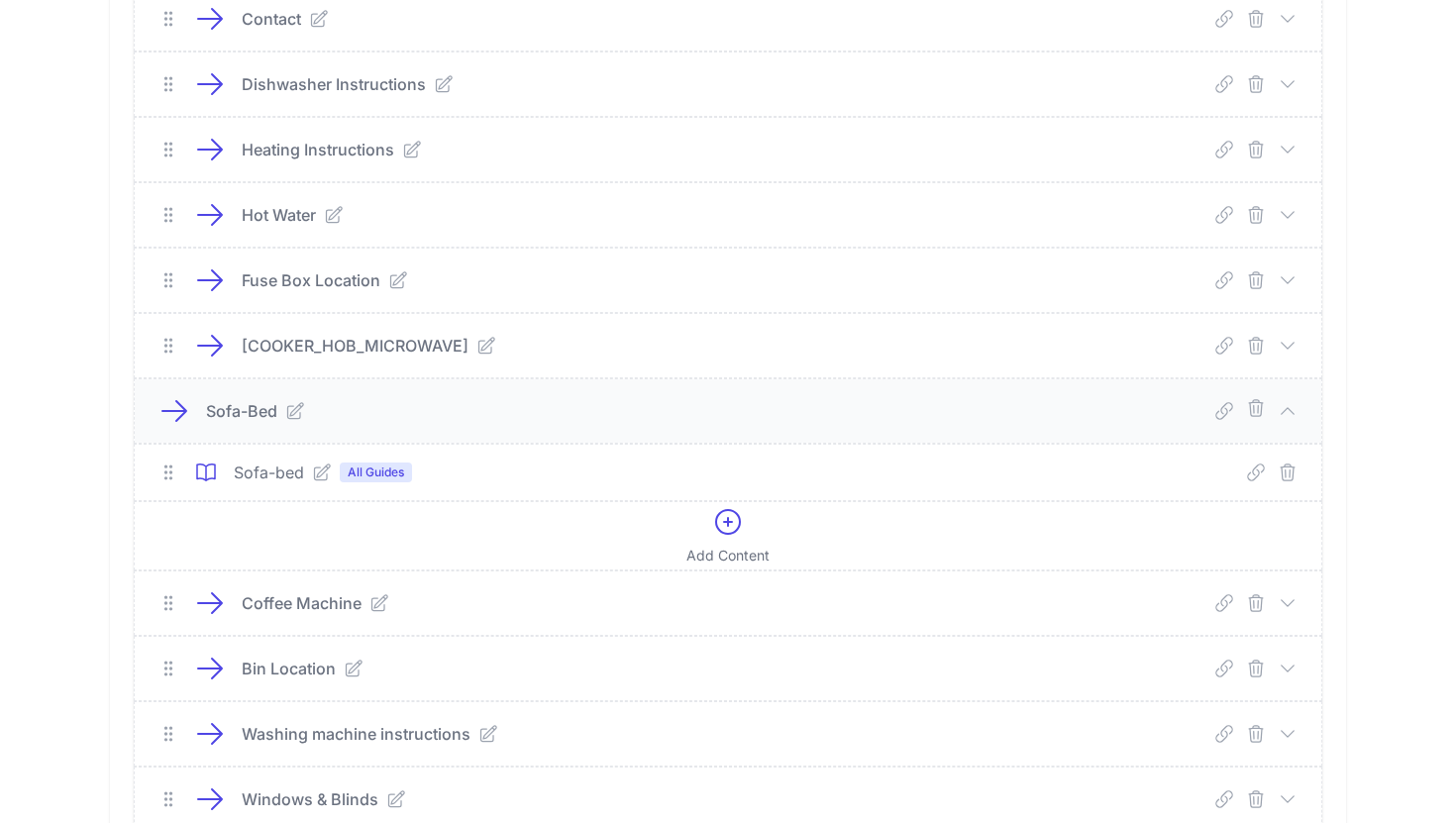 click 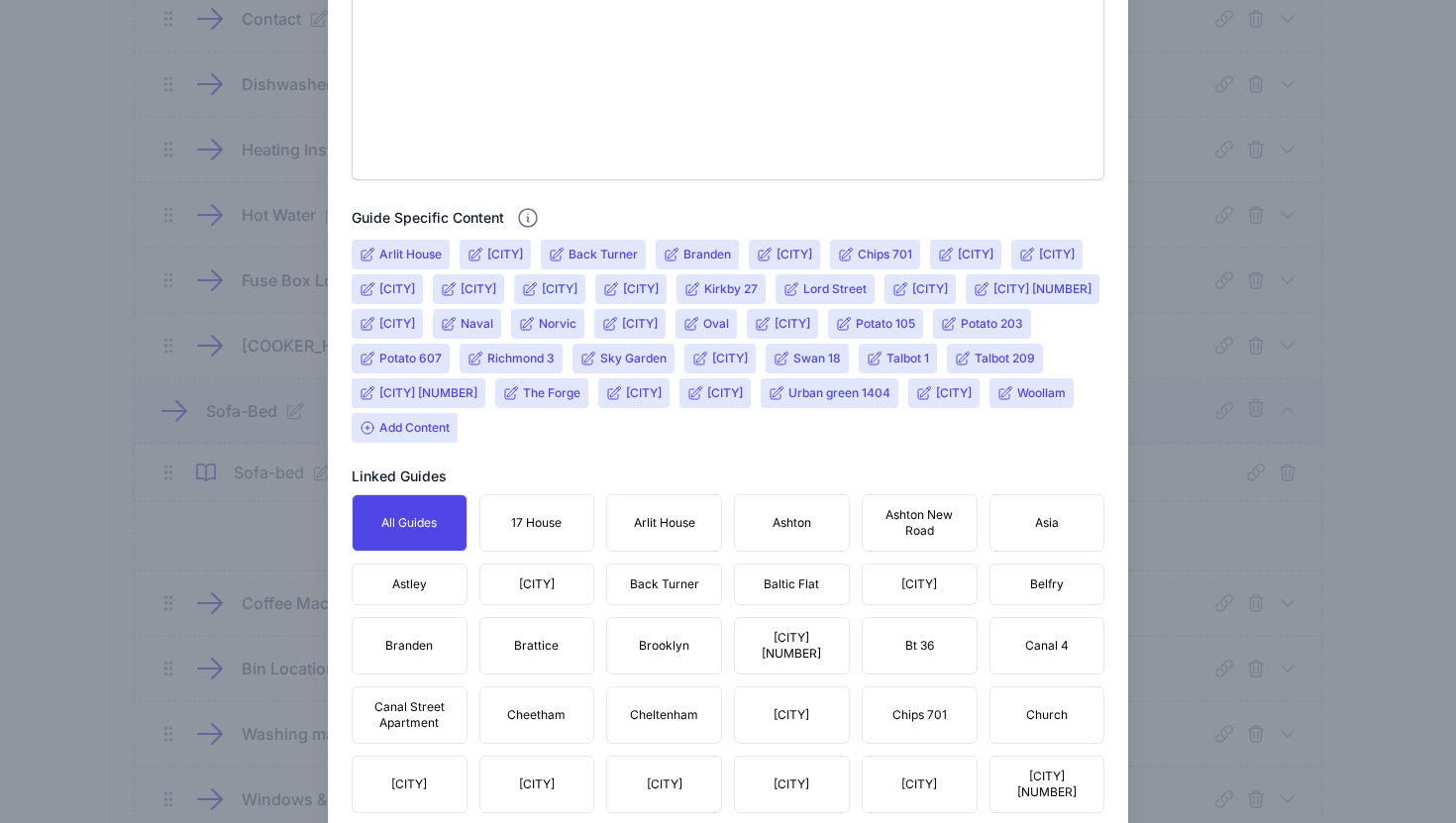 scroll, scrollTop: 587, scrollLeft: 0, axis: vertical 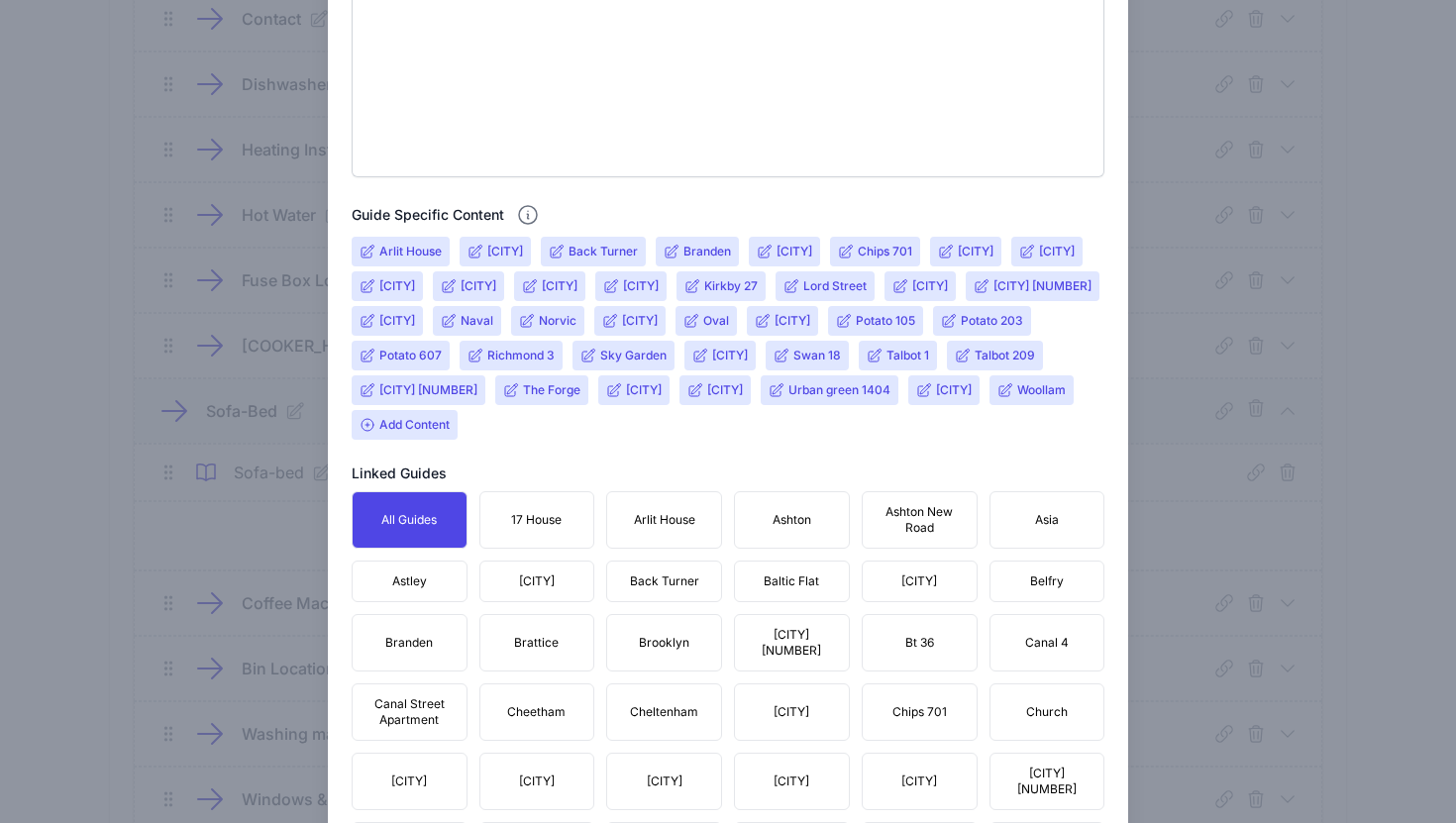 click on "Naval" at bounding box center (476, 321) 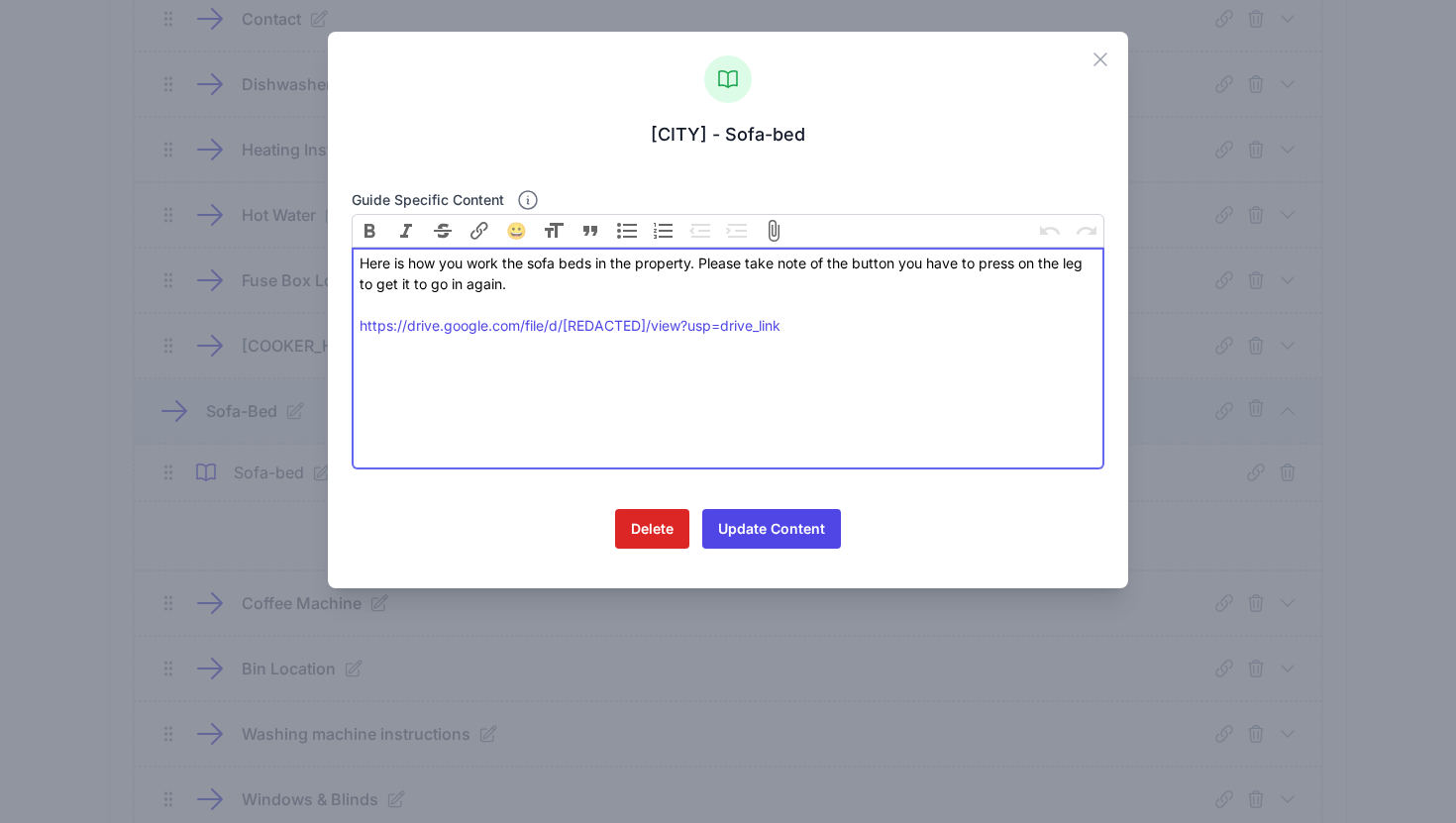 drag, startPoint x: 963, startPoint y: 326, endPoint x: 345, endPoint y: 260, distance: 621.51428 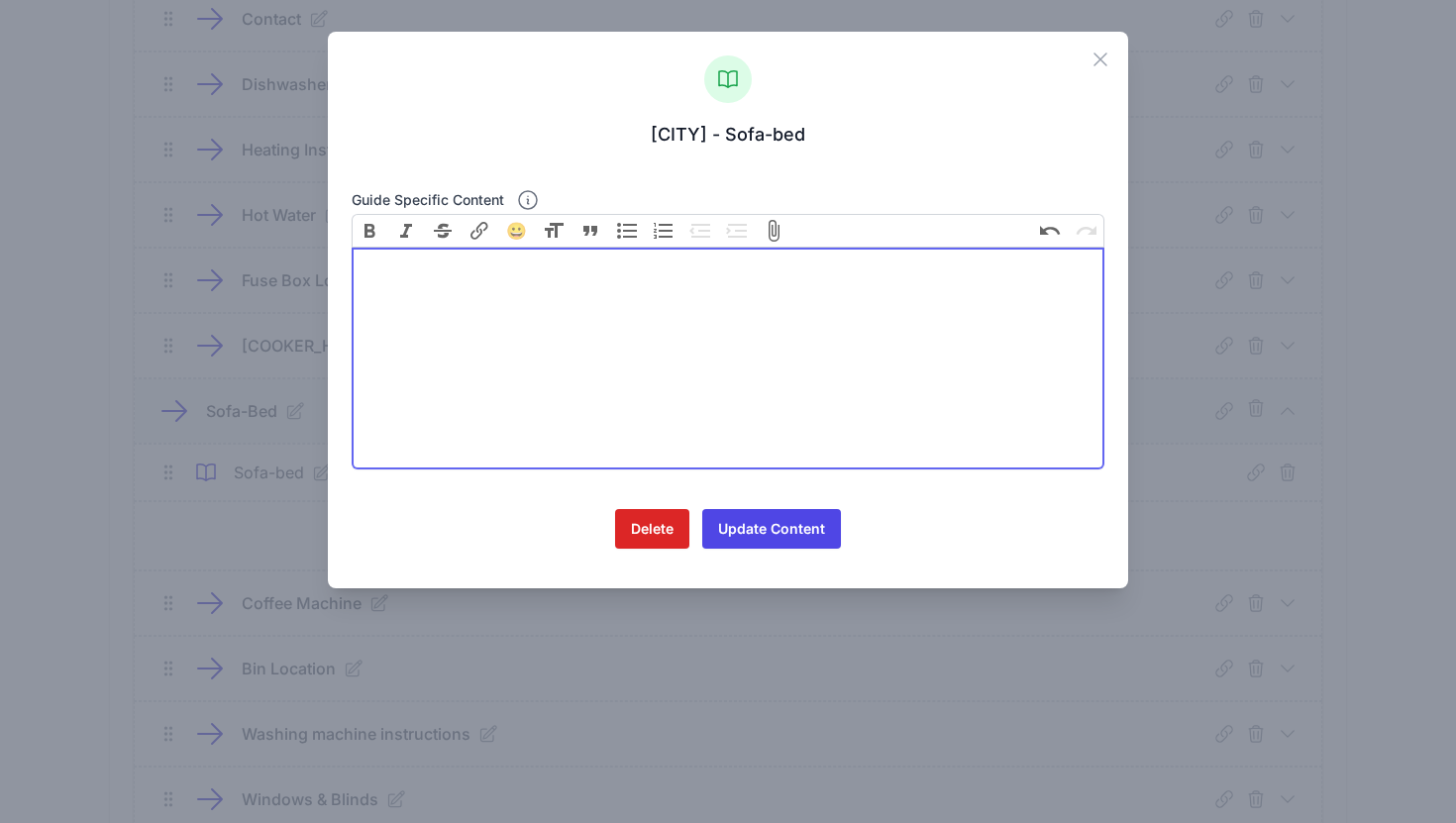 paste on "<div><strong>https://www.placer-guides.com/guides/naval</strong></div>" 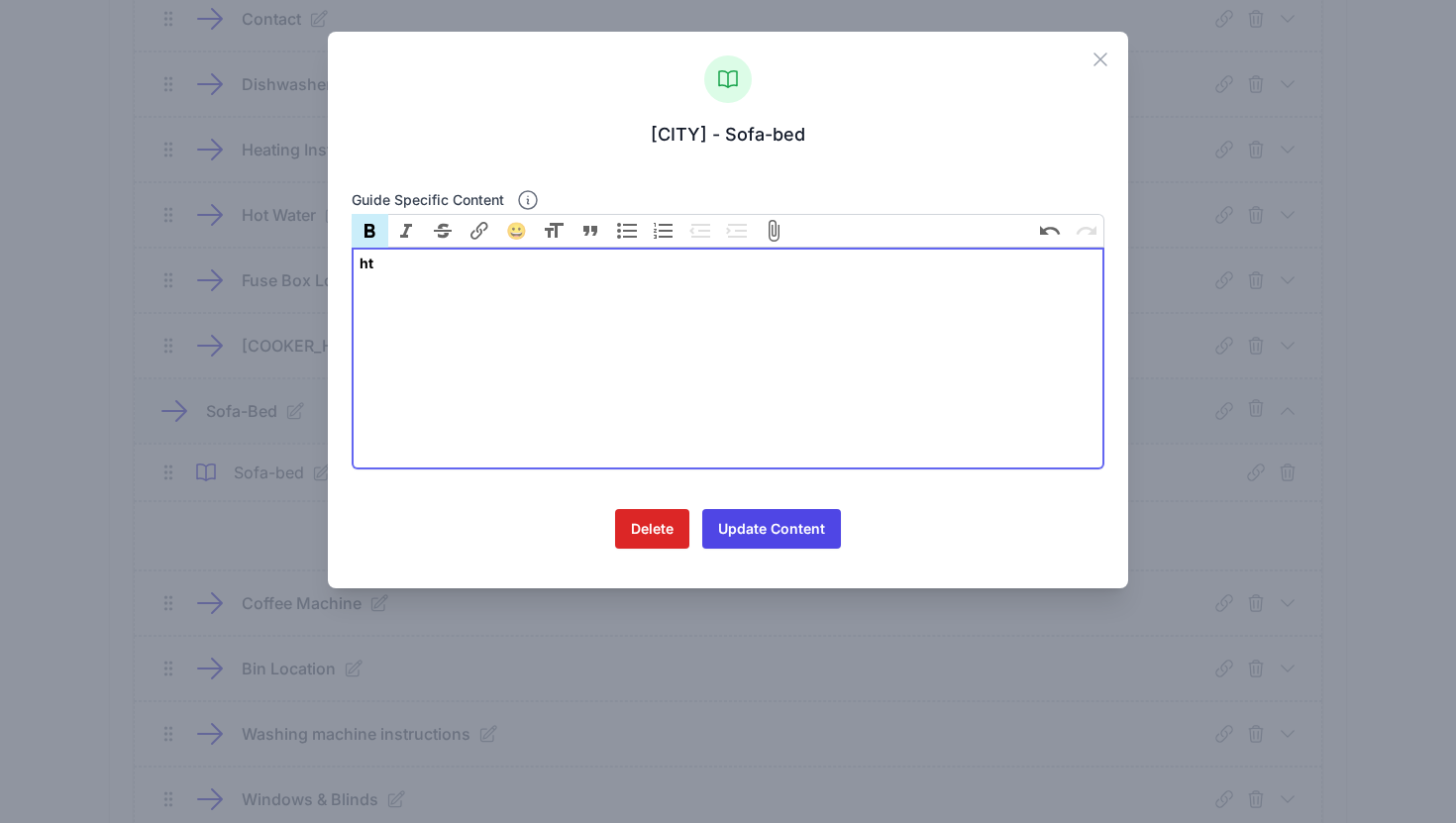 type on "<div><strong>h</strong></div>" 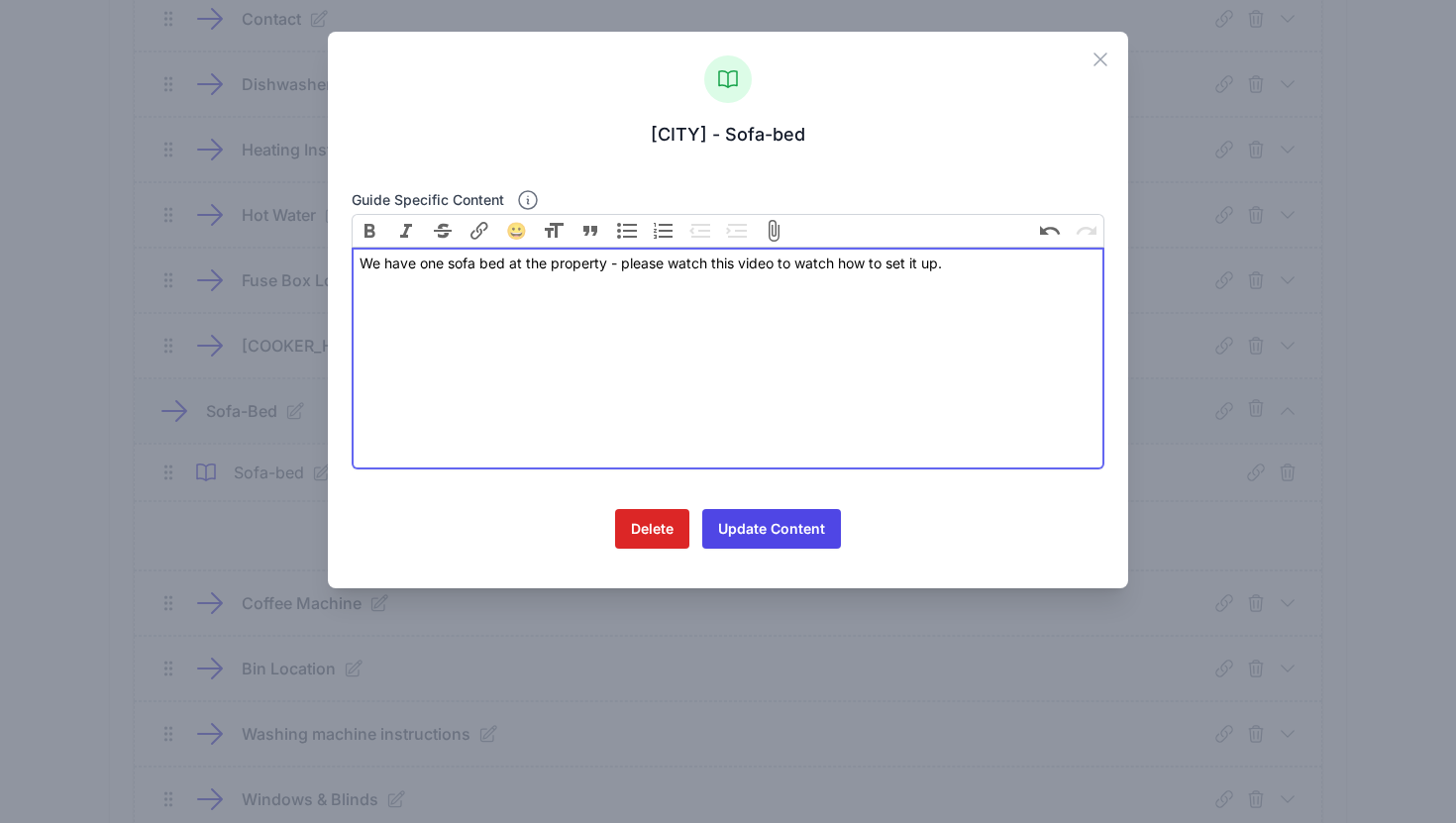 paste on "https://drive.google.com/file/d/[REDACTED]/view?usp=drive_link" 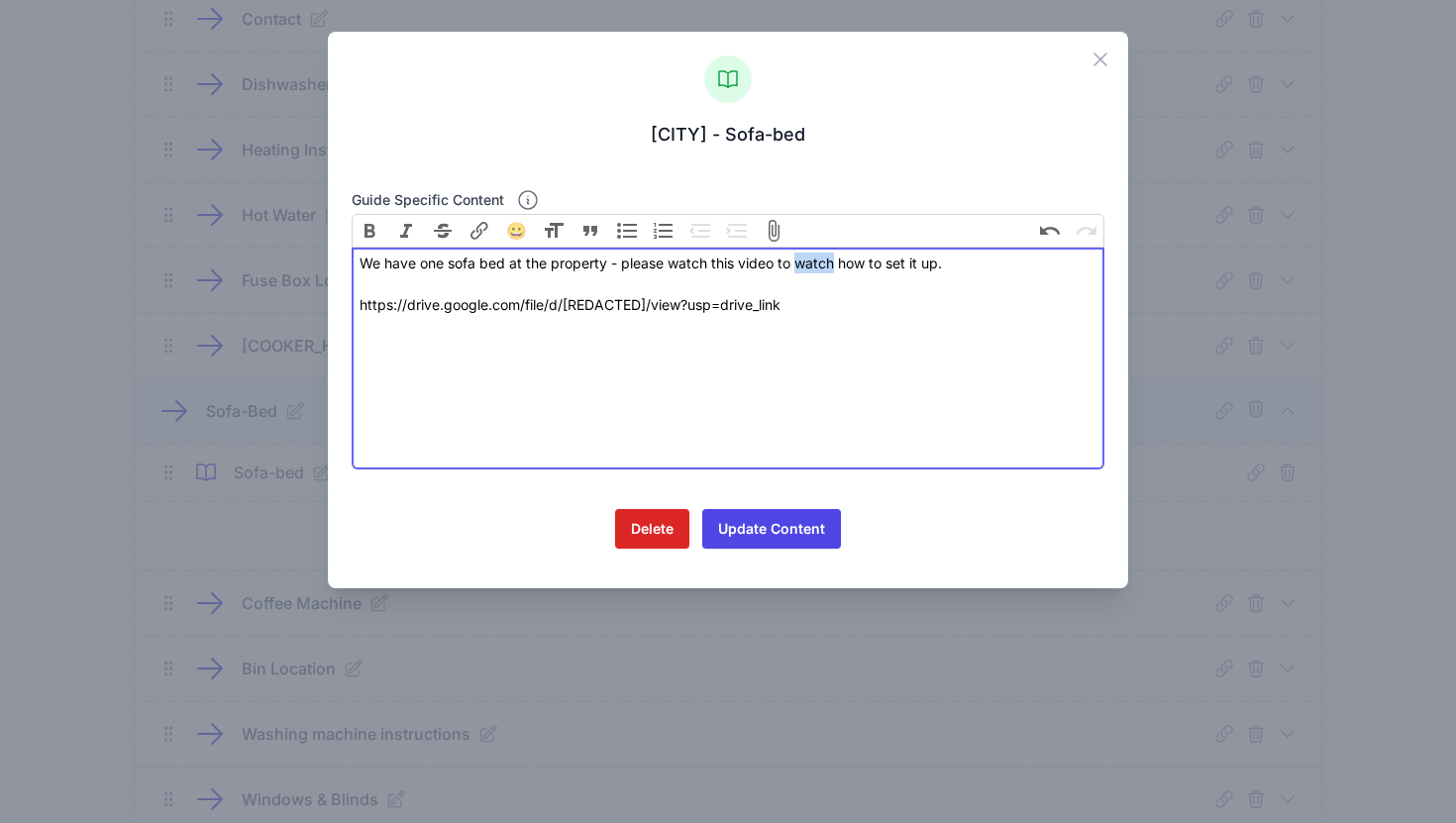 drag, startPoint x: 836, startPoint y: 267, endPoint x: 799, endPoint y: 266, distance: 37.01351 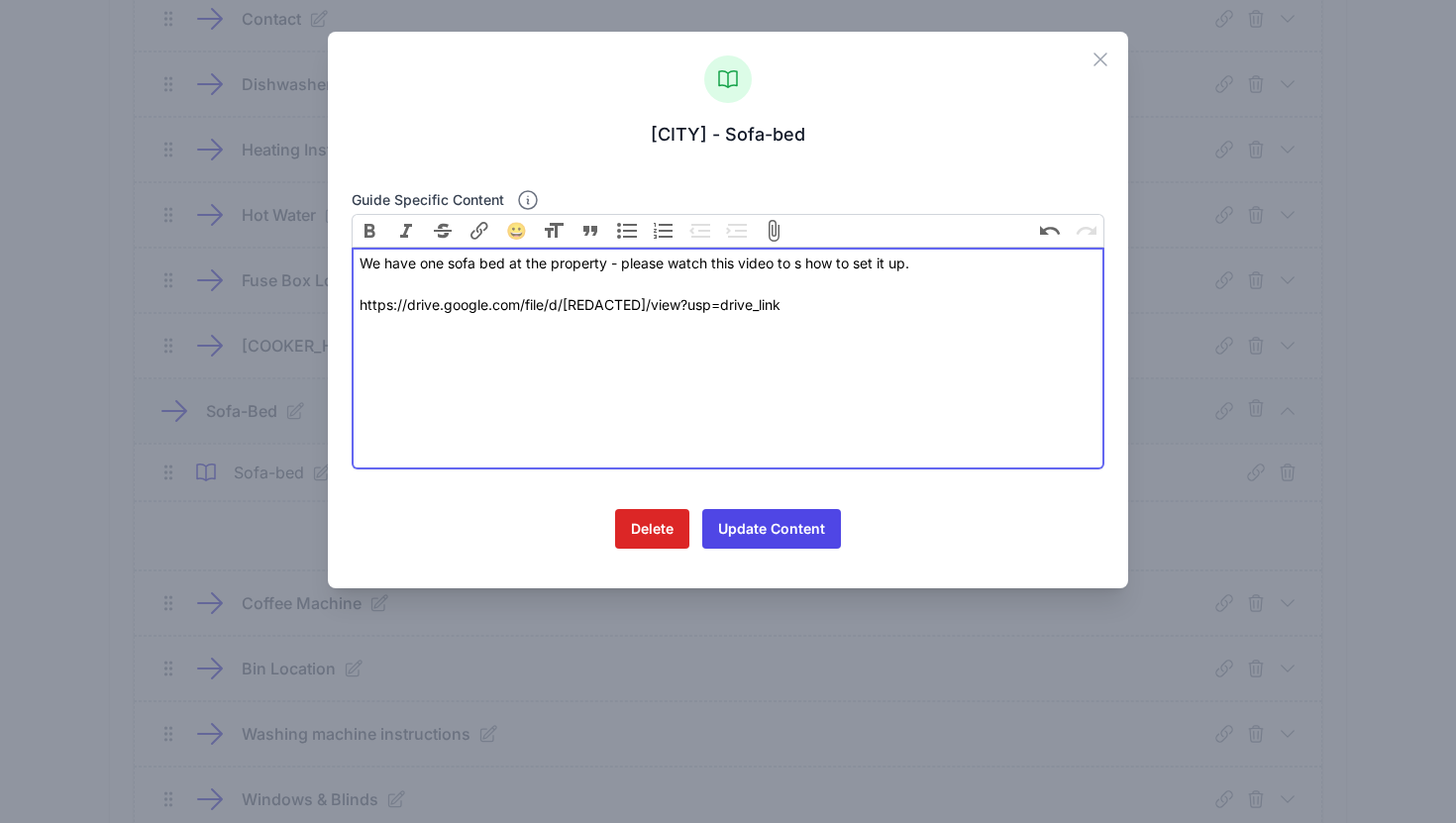 type on "We have one sofa bed at the property - please watch this video to see how to set it up.<br><br>https://drive.google.com/file/d/[REDACTED]/view?usp=drive_link" 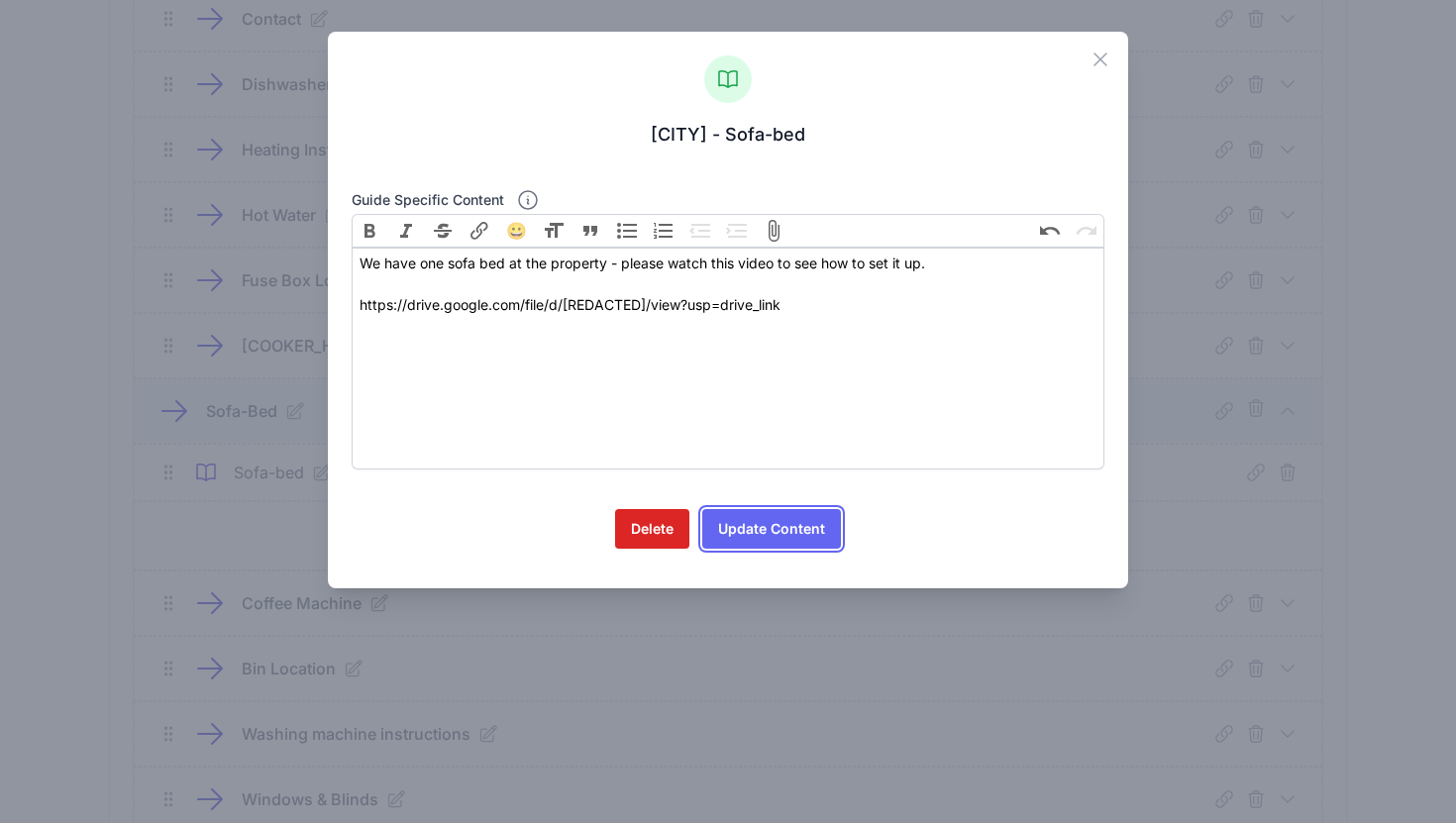 click on "Update Content" at bounding box center (772, 529) 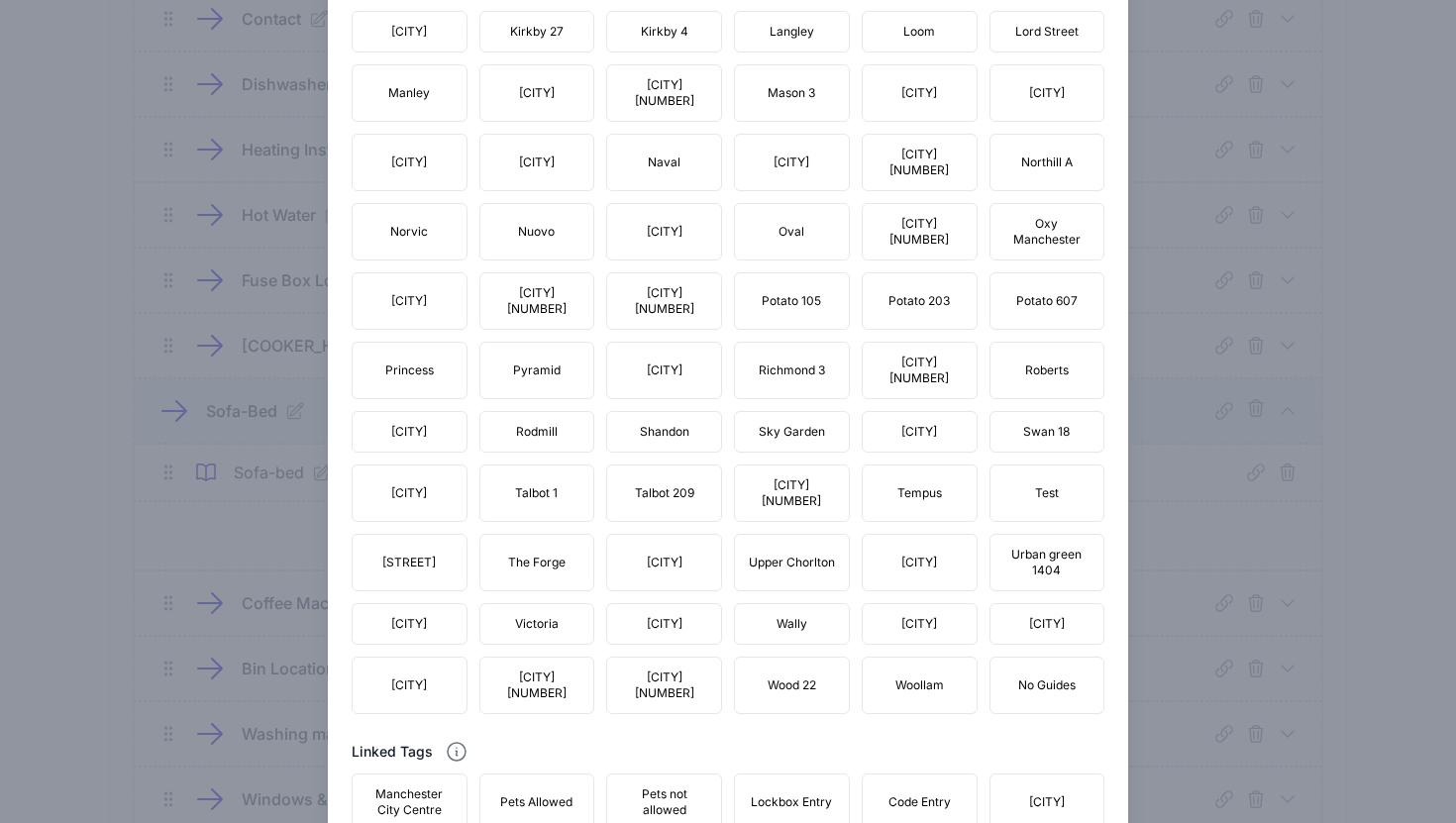 scroll, scrollTop: 1727, scrollLeft: 0, axis: vertical 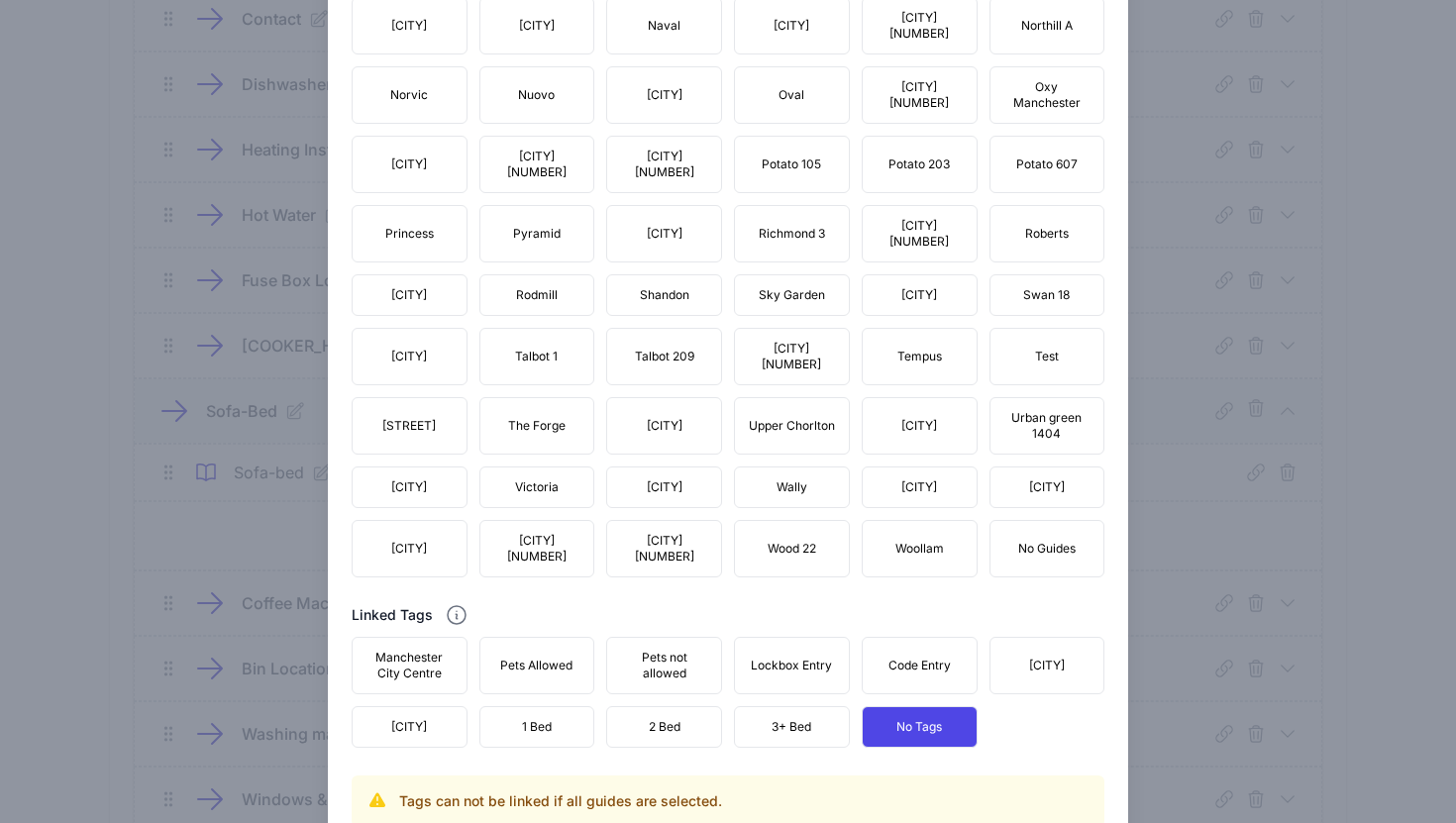 click on "Update Content" at bounding box center [728, 871] 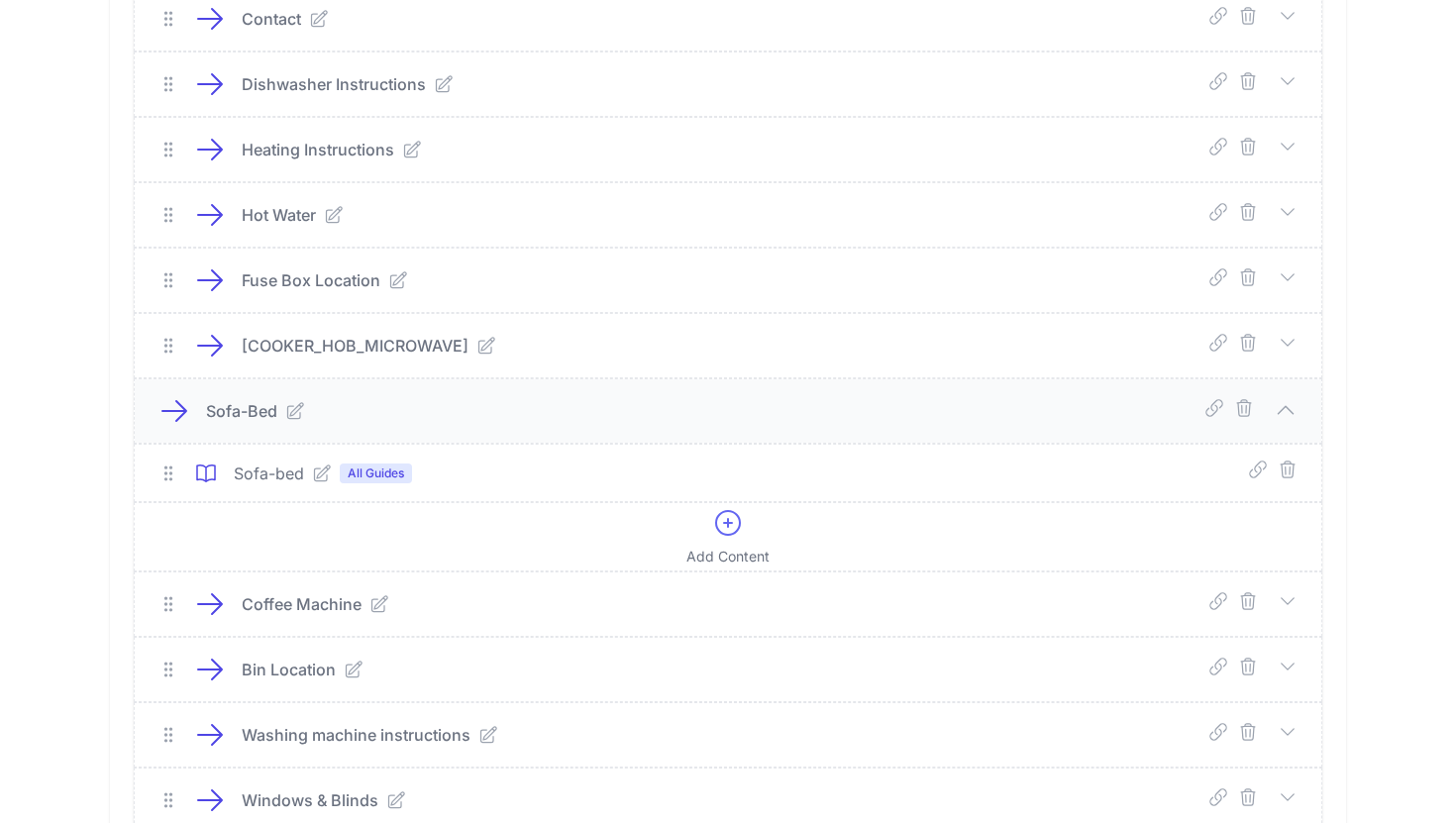 click 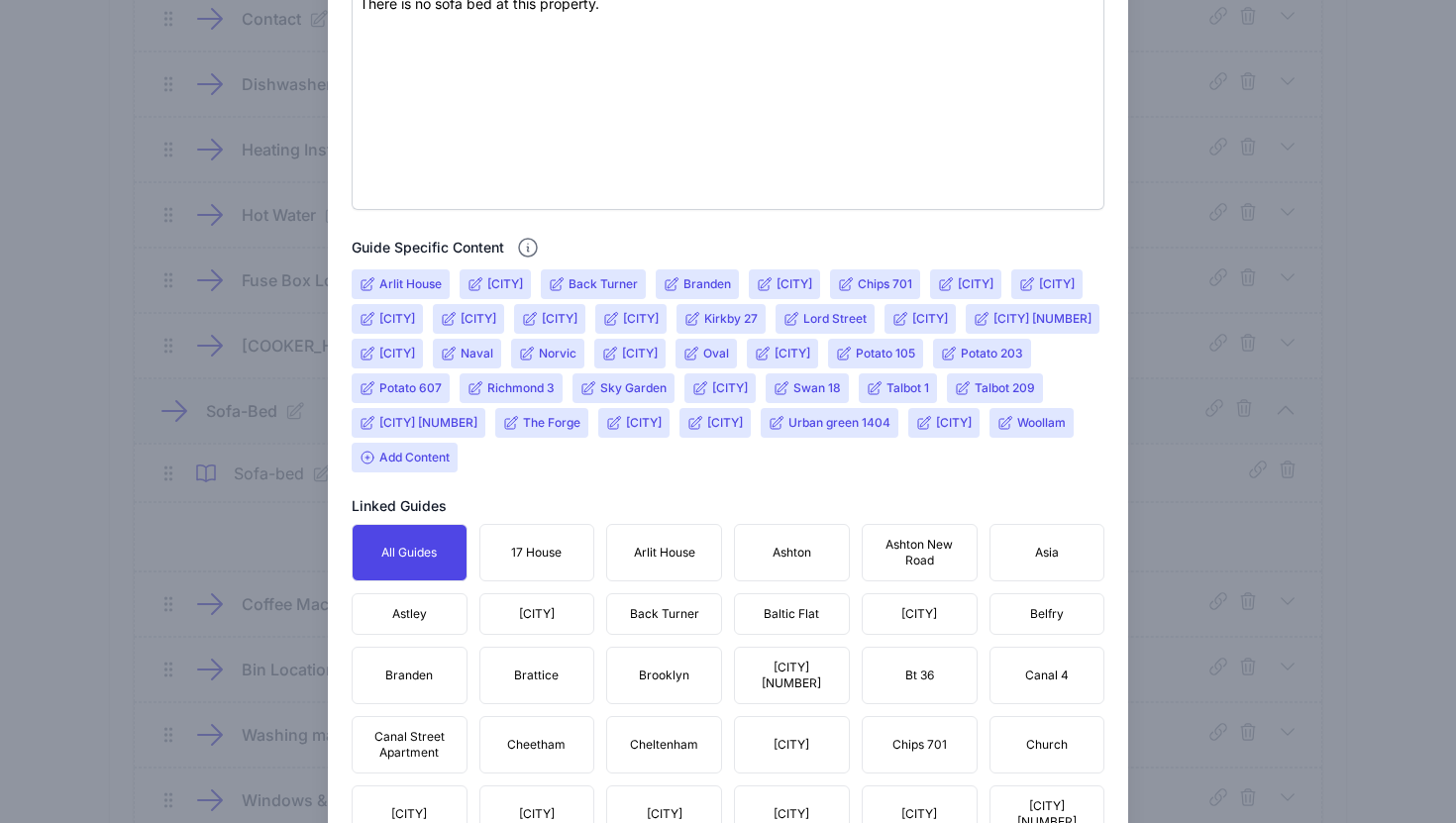 scroll, scrollTop: 569, scrollLeft: 0, axis: vertical 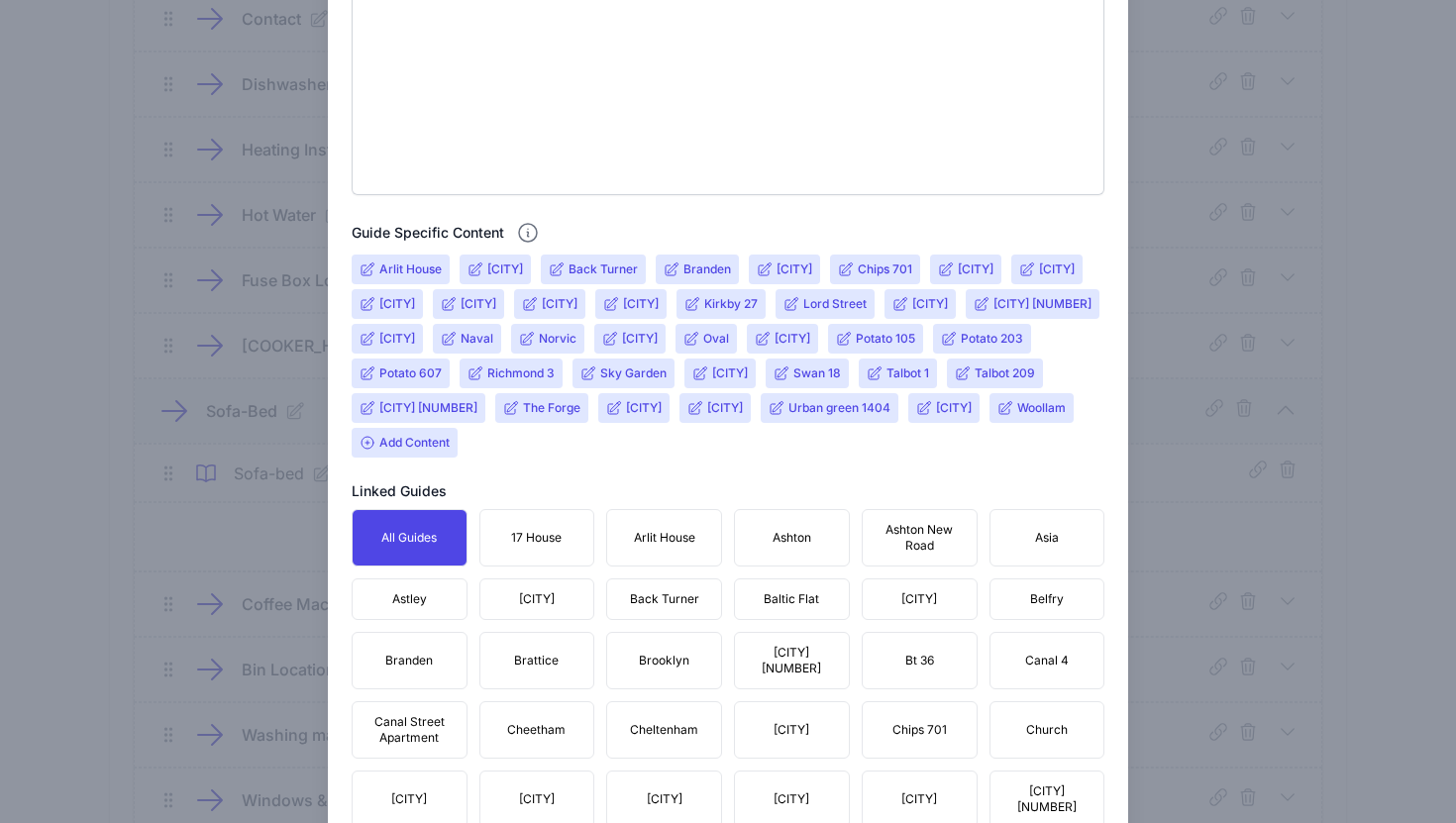 click on "Naval" at bounding box center (476, 339) 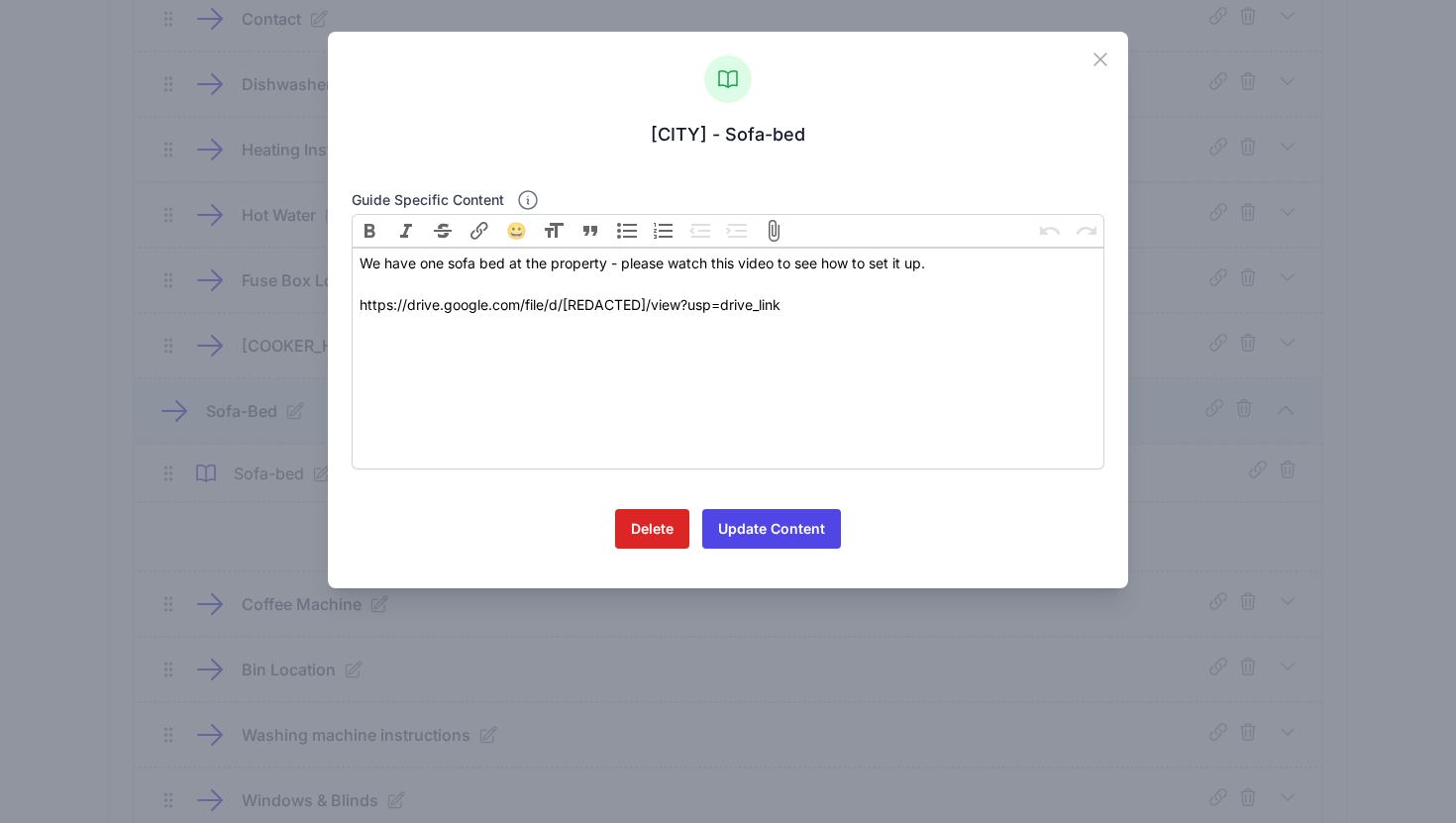 drag, startPoint x: 986, startPoint y: 308, endPoint x: 437, endPoint y: 284, distance: 549.5243 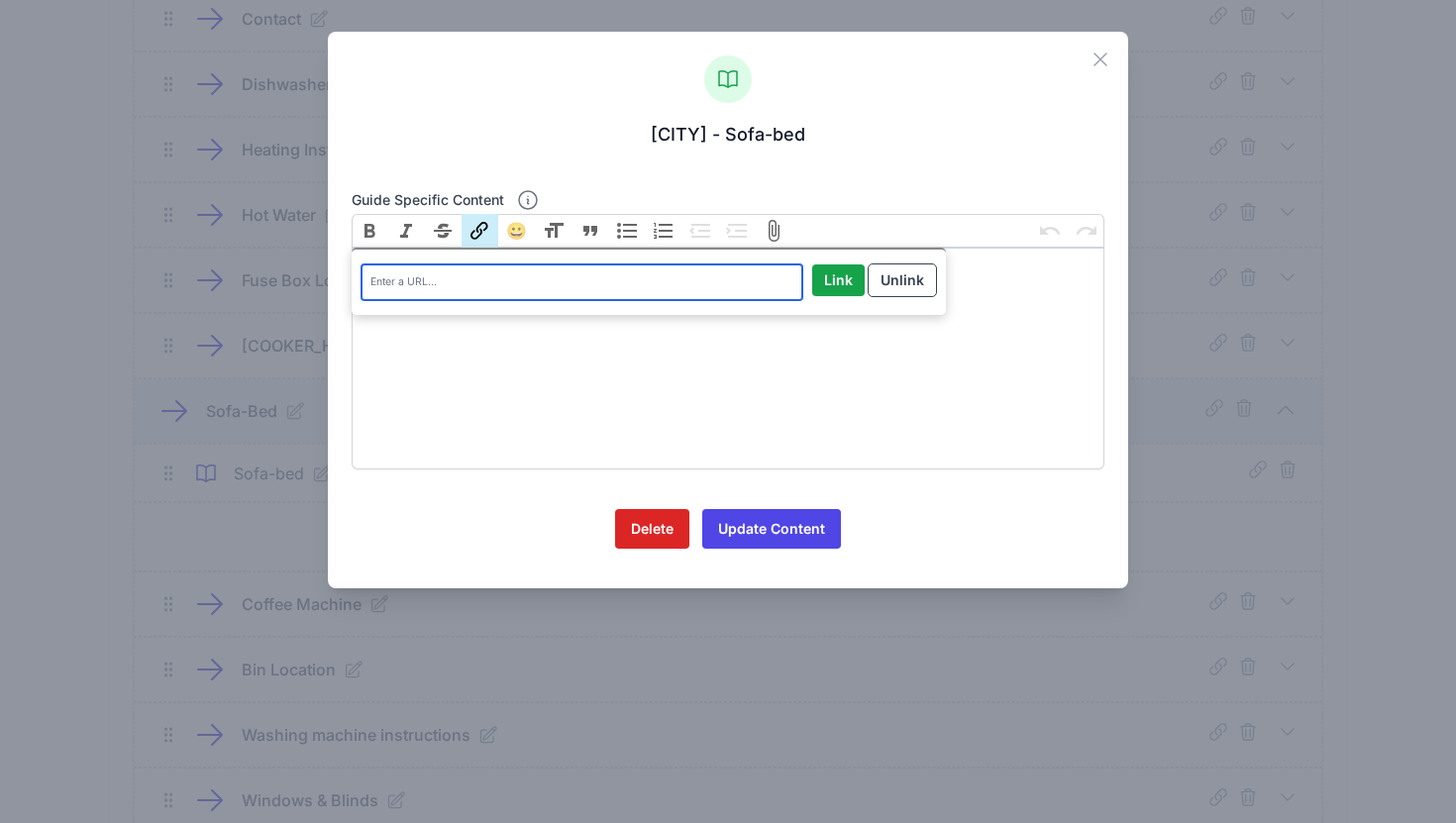 click on "Link" at bounding box center (479, 231) 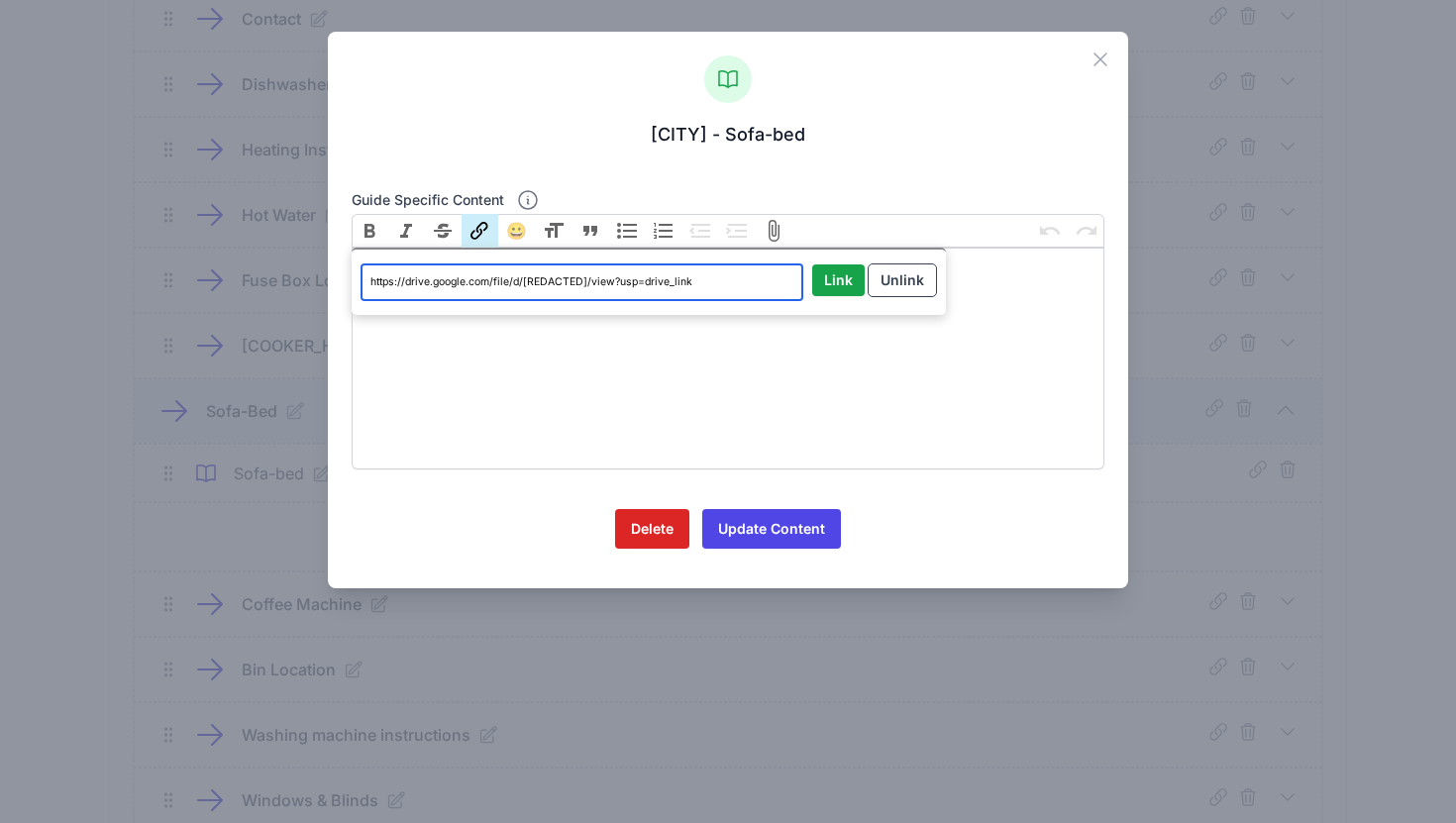 scroll, scrollTop: 0, scrollLeft: 38, axis: horizontal 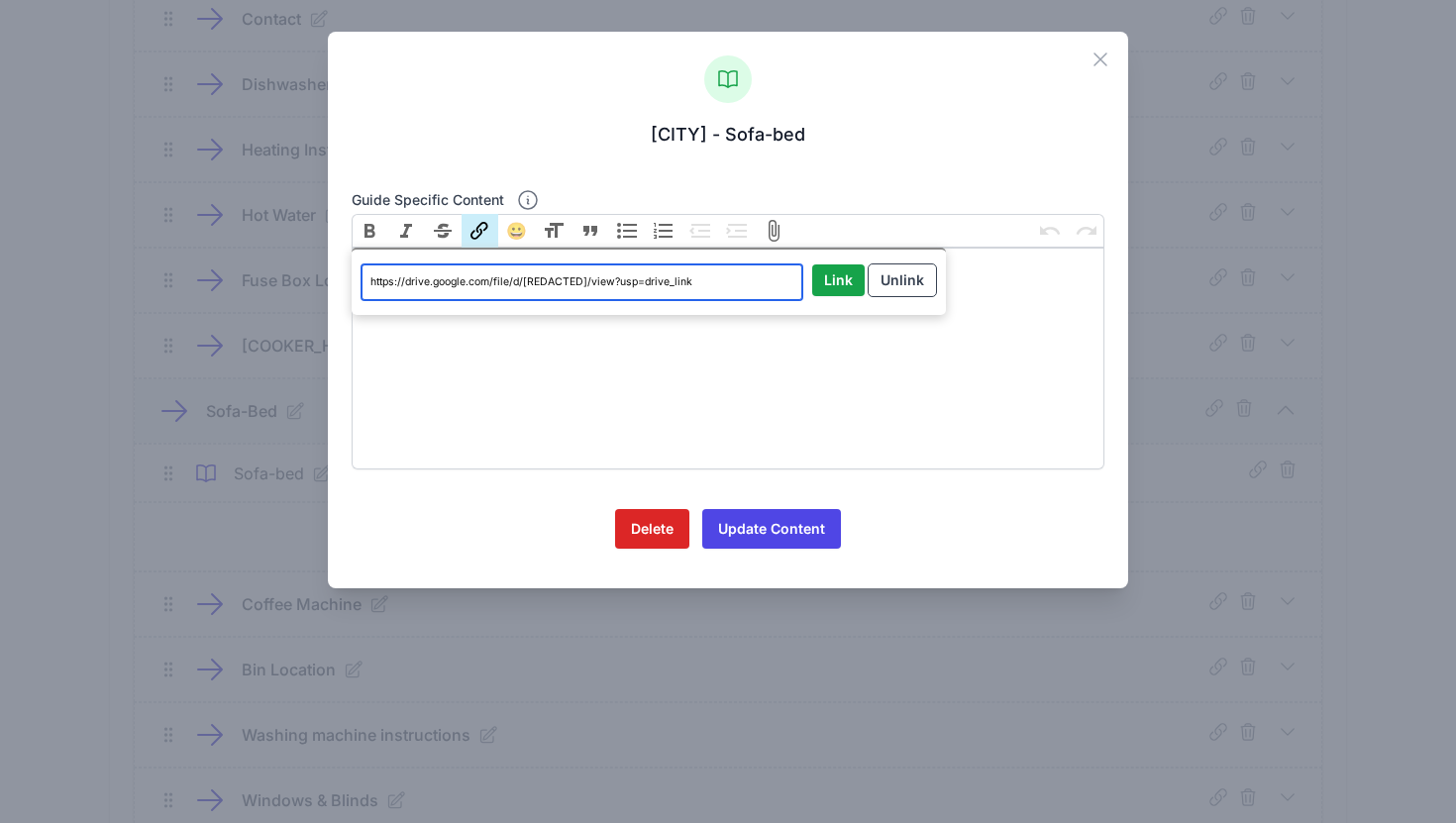 drag, startPoint x: 797, startPoint y: 285, endPoint x: 218, endPoint y: 284, distance: 579.00086 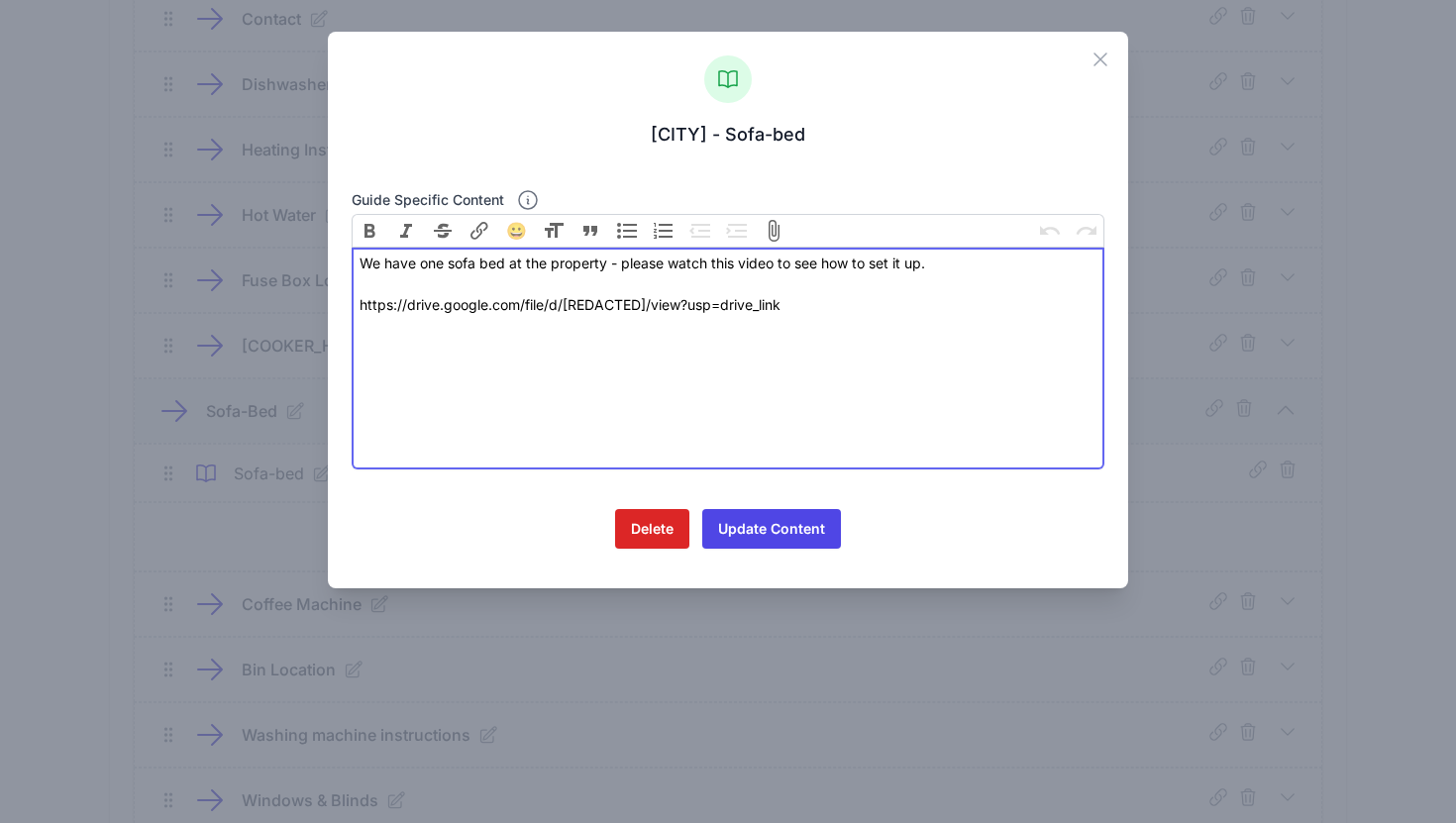 click on "We have one sofa bed at the property - please watch this video to see how to set it up. https://drive.google.com/file/d/[REDACTED]/view?usp=drive_link" at bounding box center [728, 359] 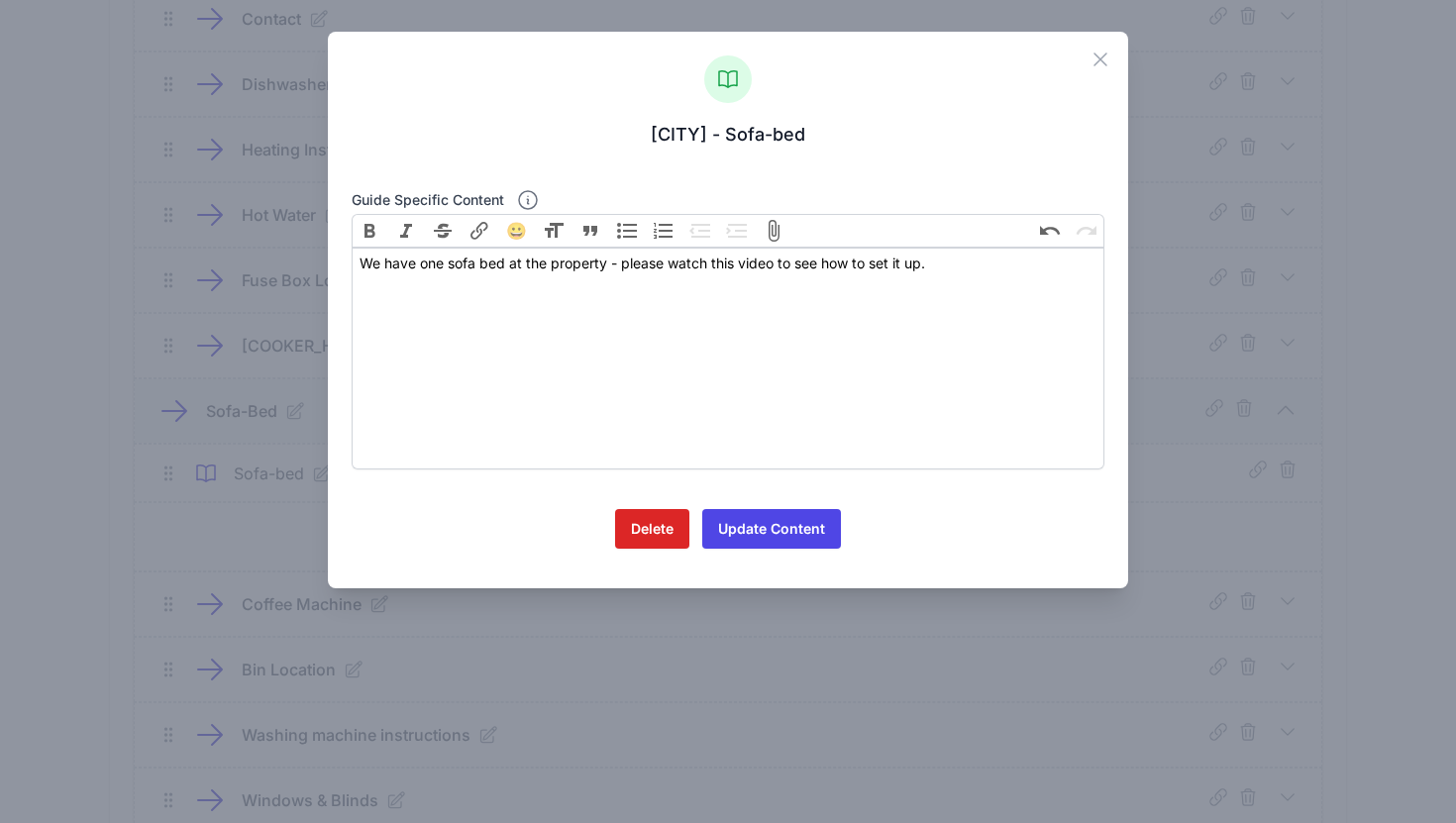 click on "Link" at bounding box center [479, 231] 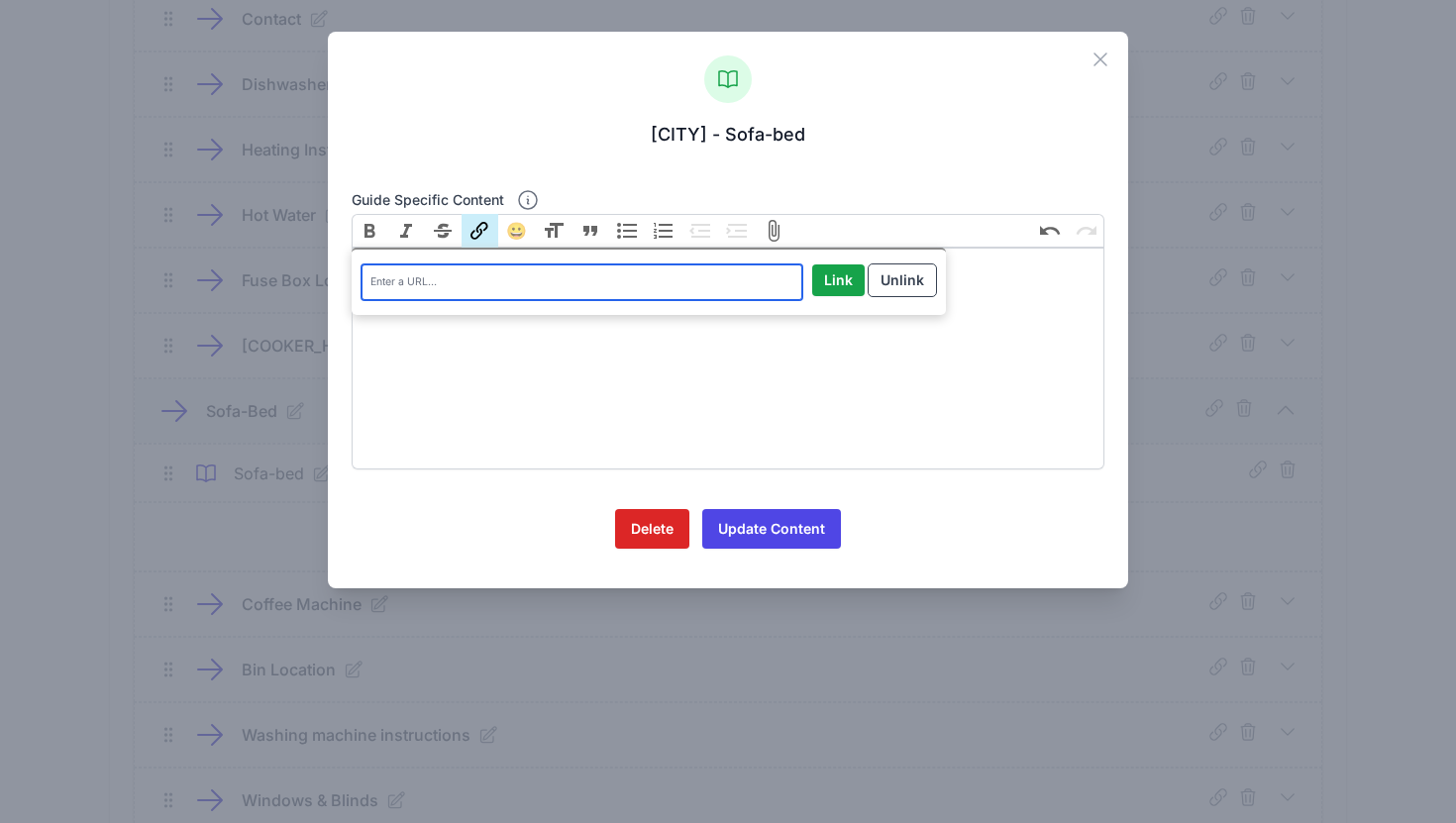 click at bounding box center [581, 282] 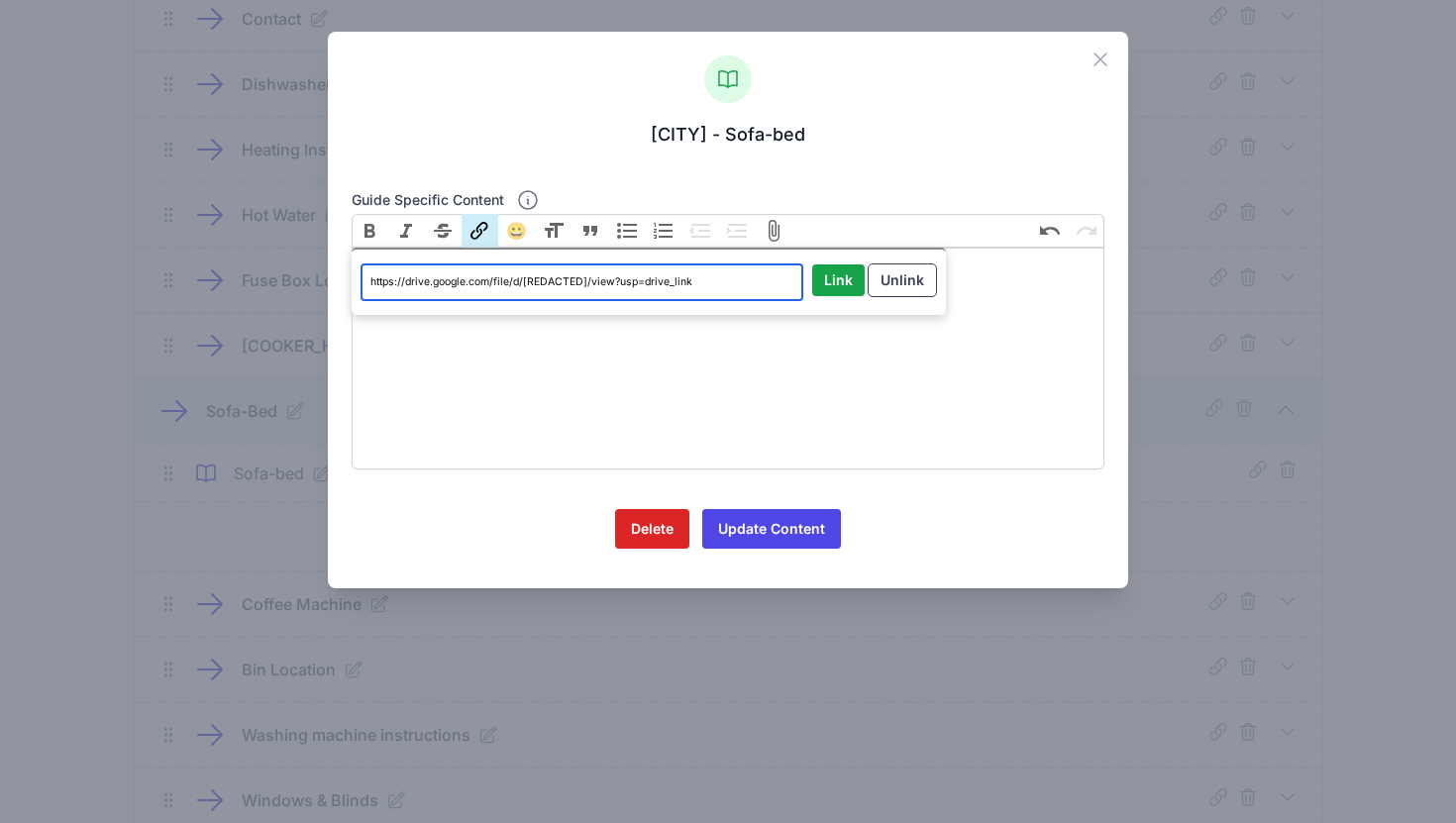scroll, scrollTop: 0, scrollLeft: 38, axis: horizontal 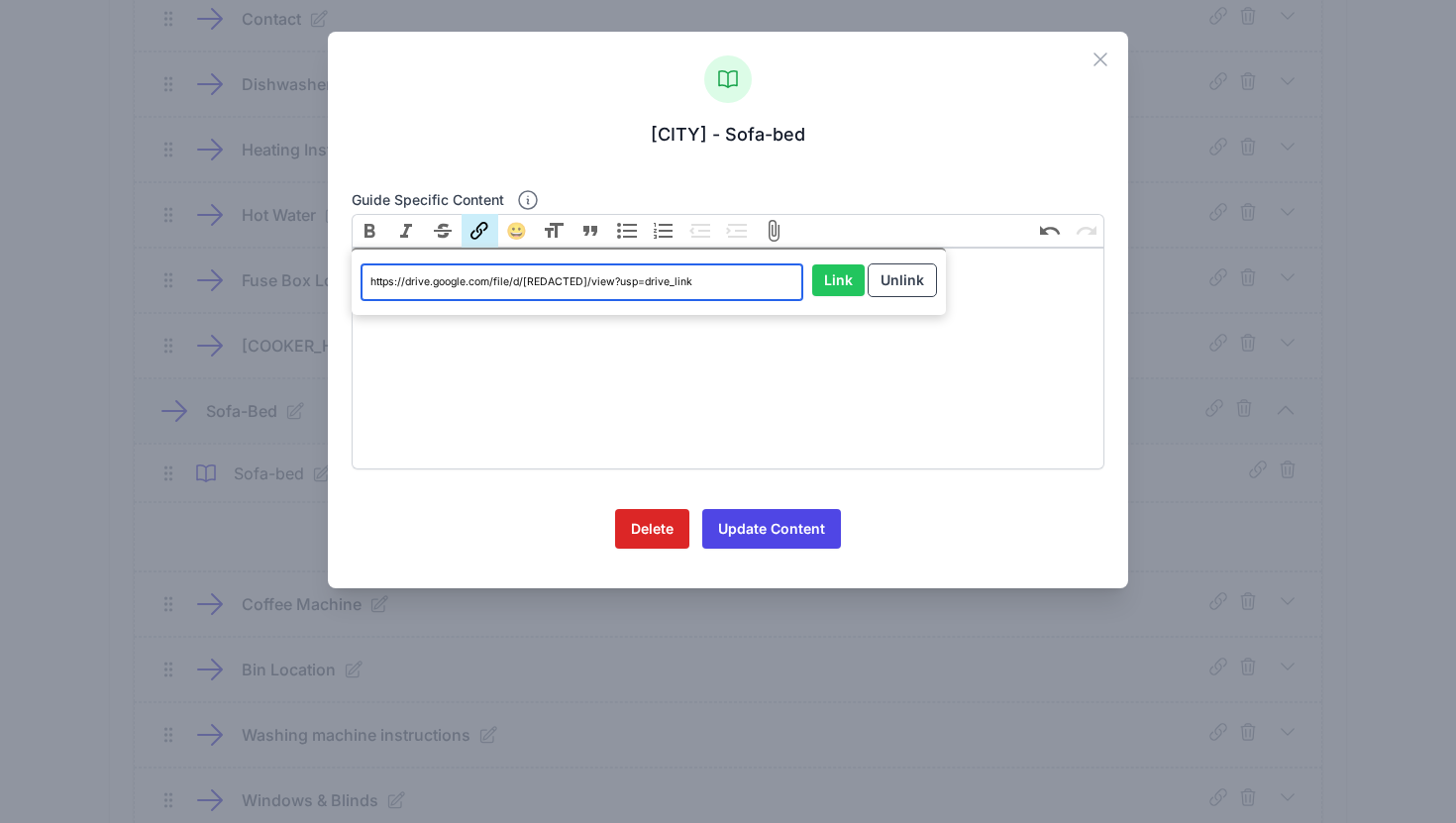 type on "https://drive.google.com/file/d/[REDACTED]/view?usp=drive_link" 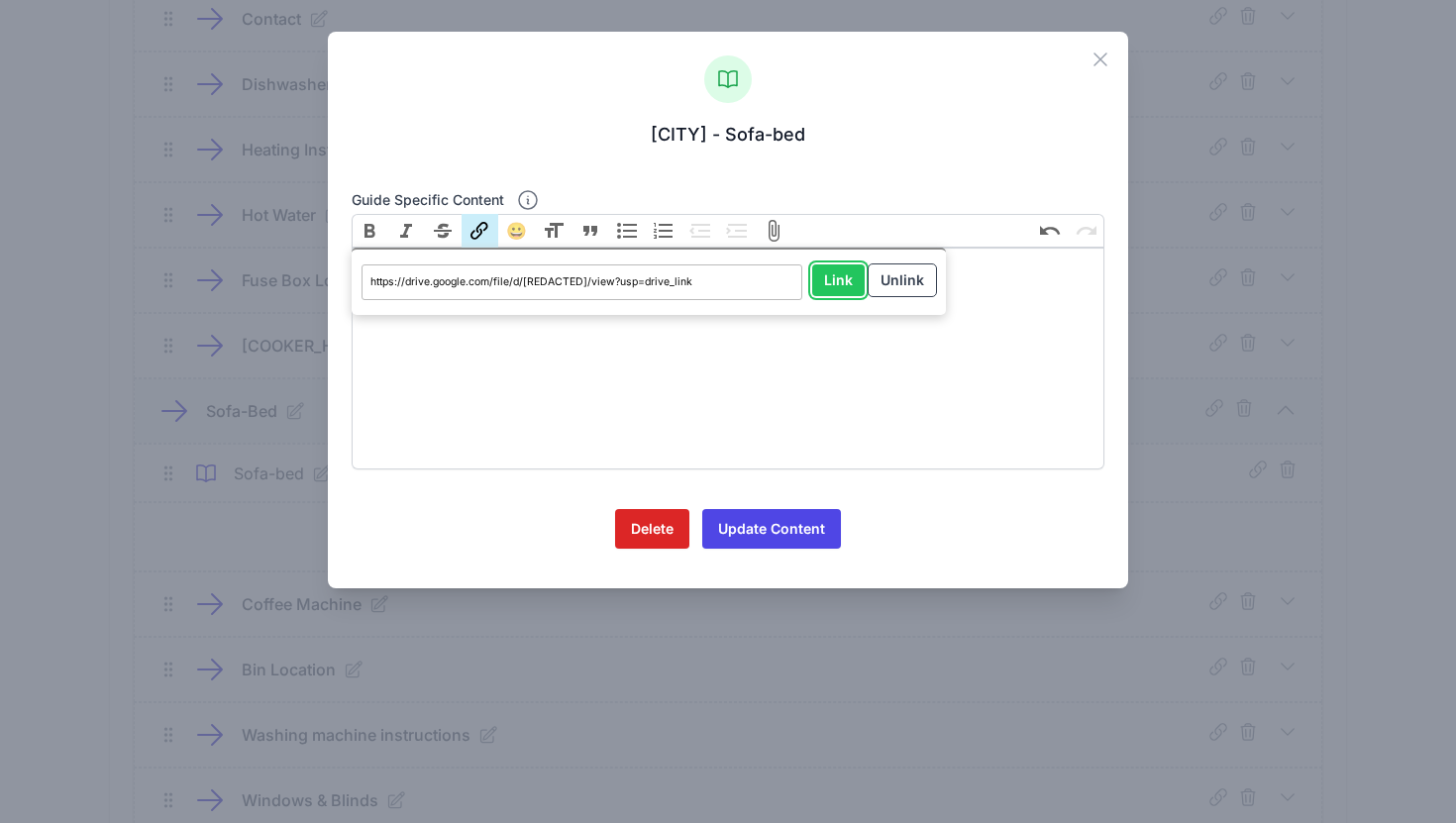 scroll, scrollTop: 0, scrollLeft: 0, axis: both 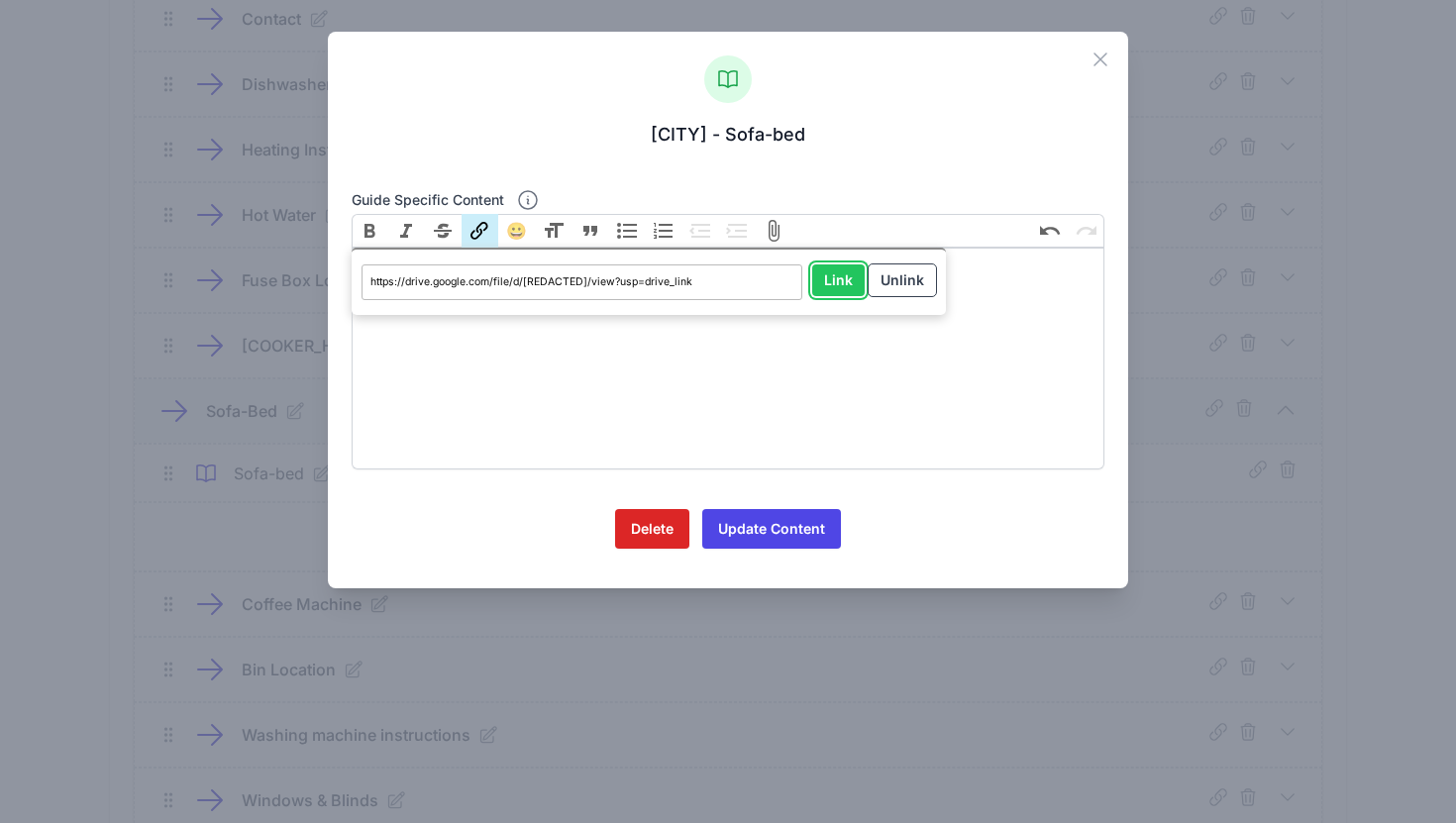 click on "Link" at bounding box center [838, 280] 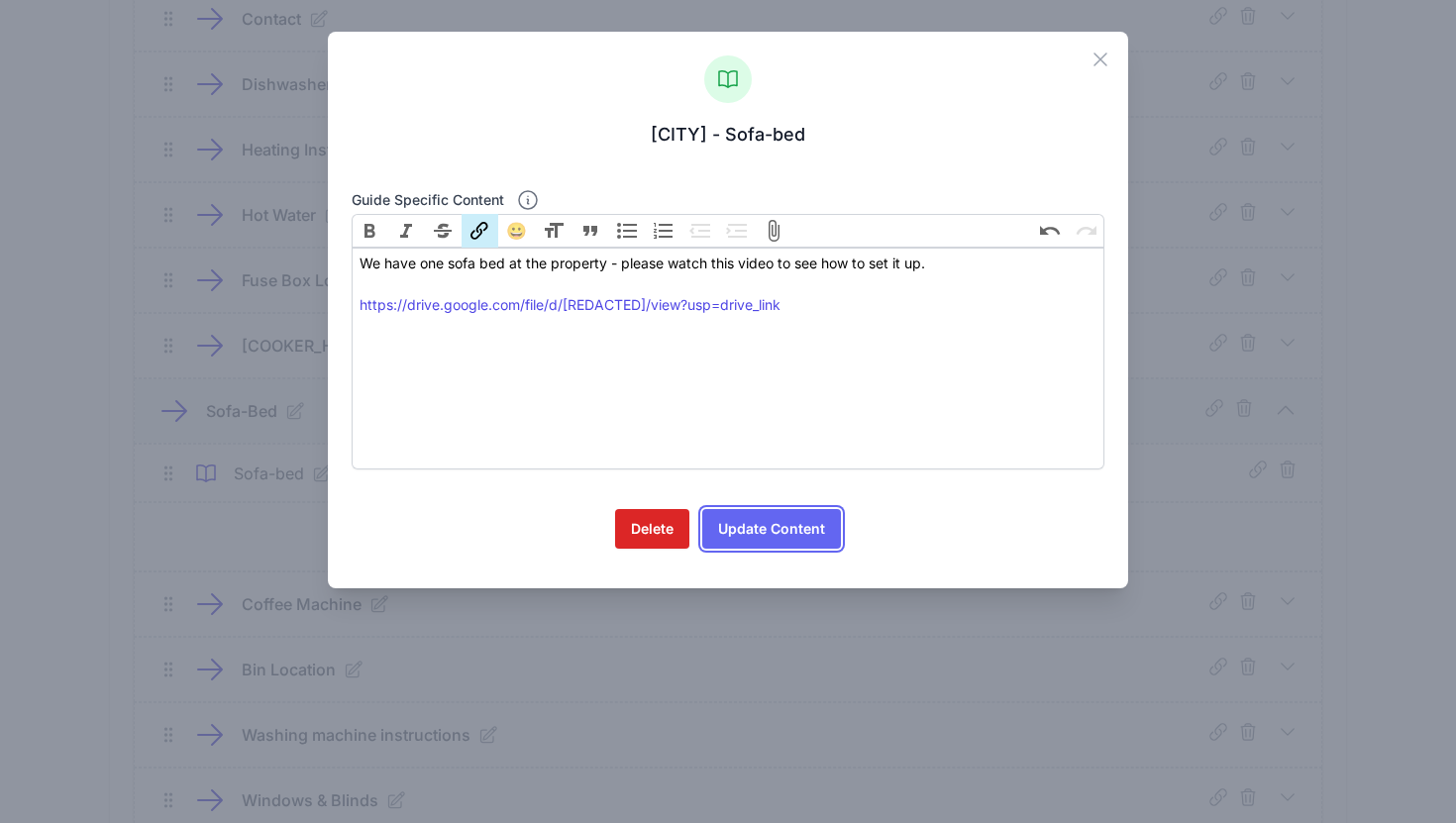 click on "Update Content" at bounding box center [772, 529] 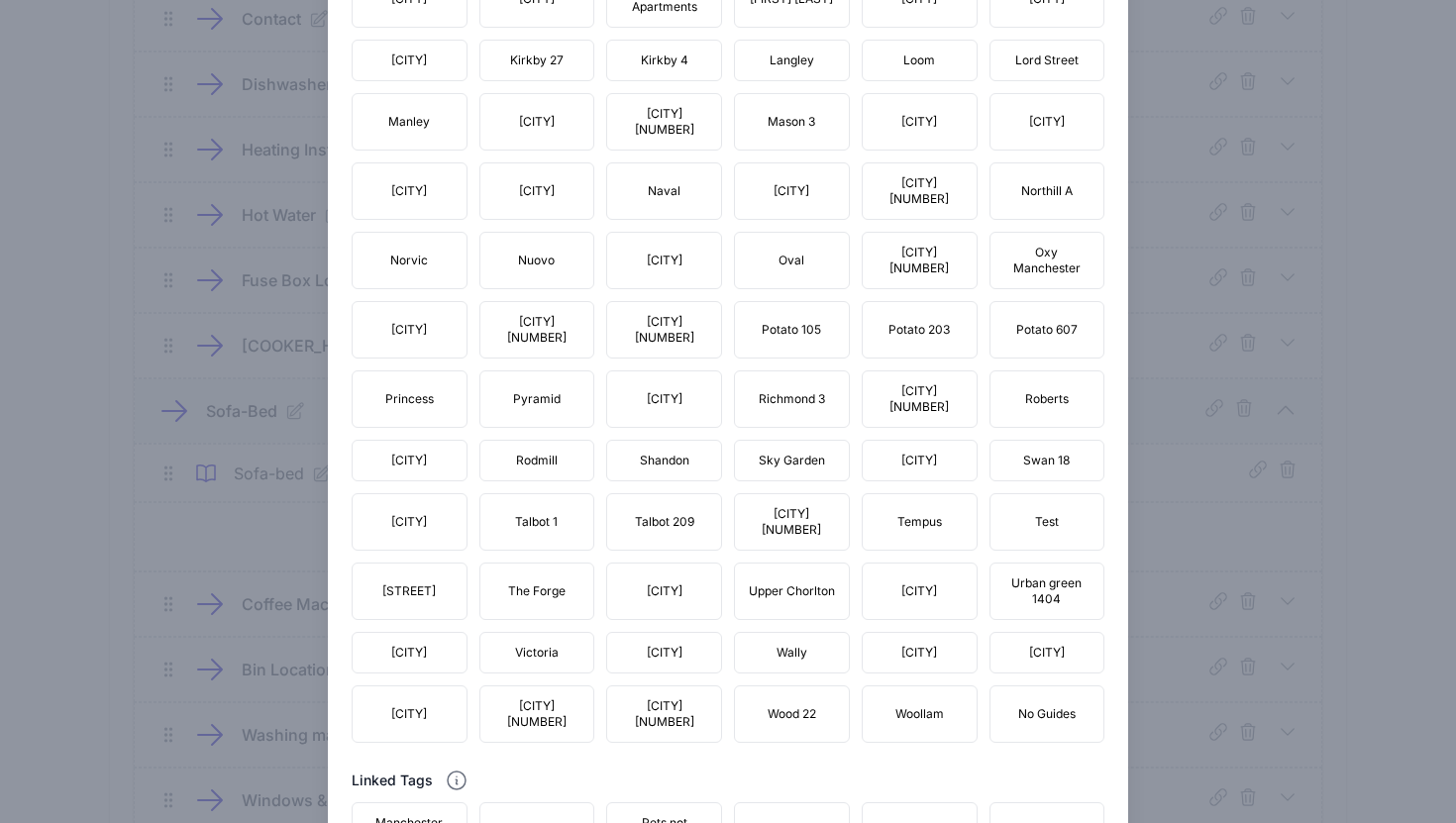 scroll, scrollTop: 1727, scrollLeft: 0, axis: vertical 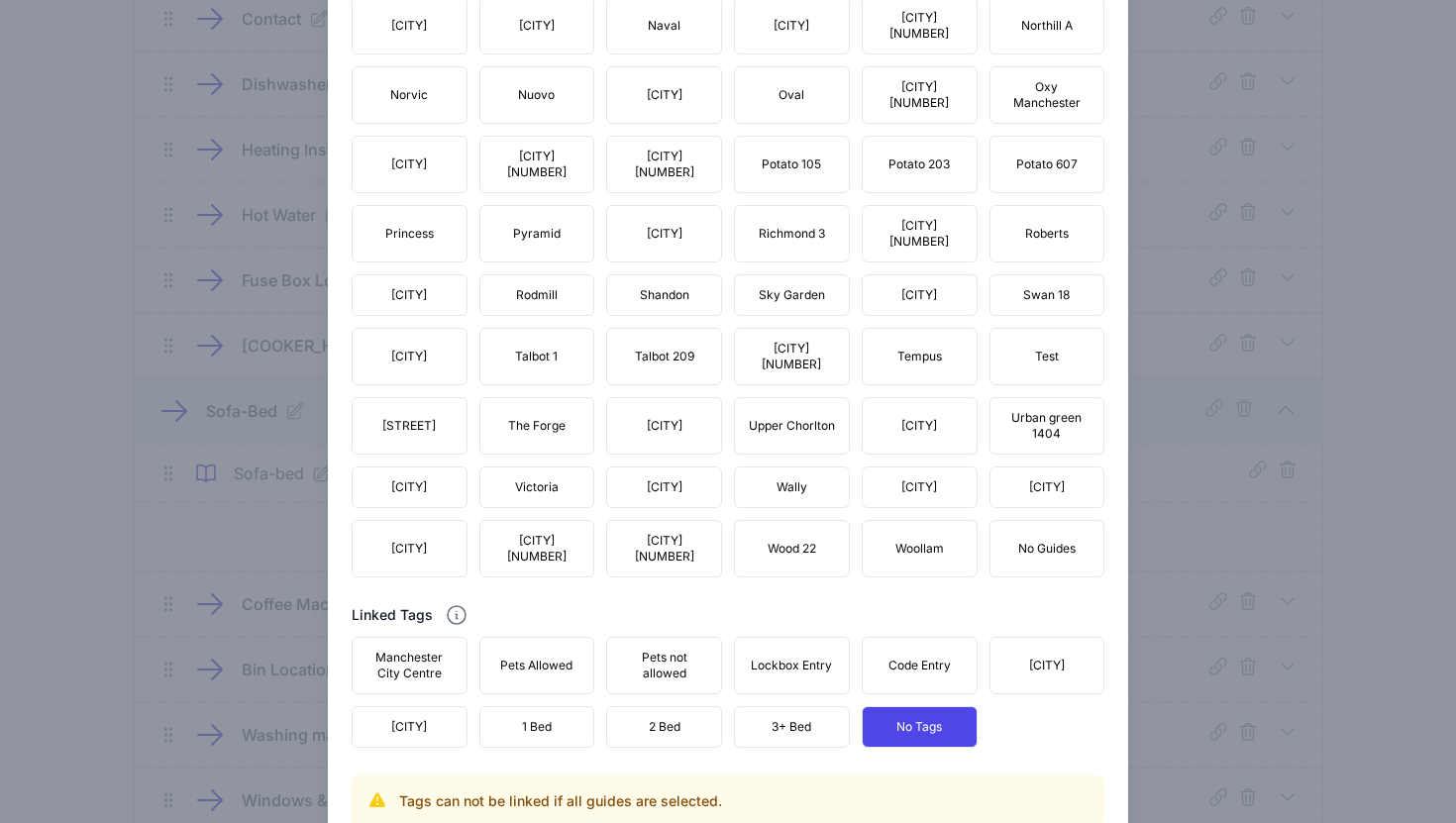 click on "Update Content" at bounding box center [728, 871] 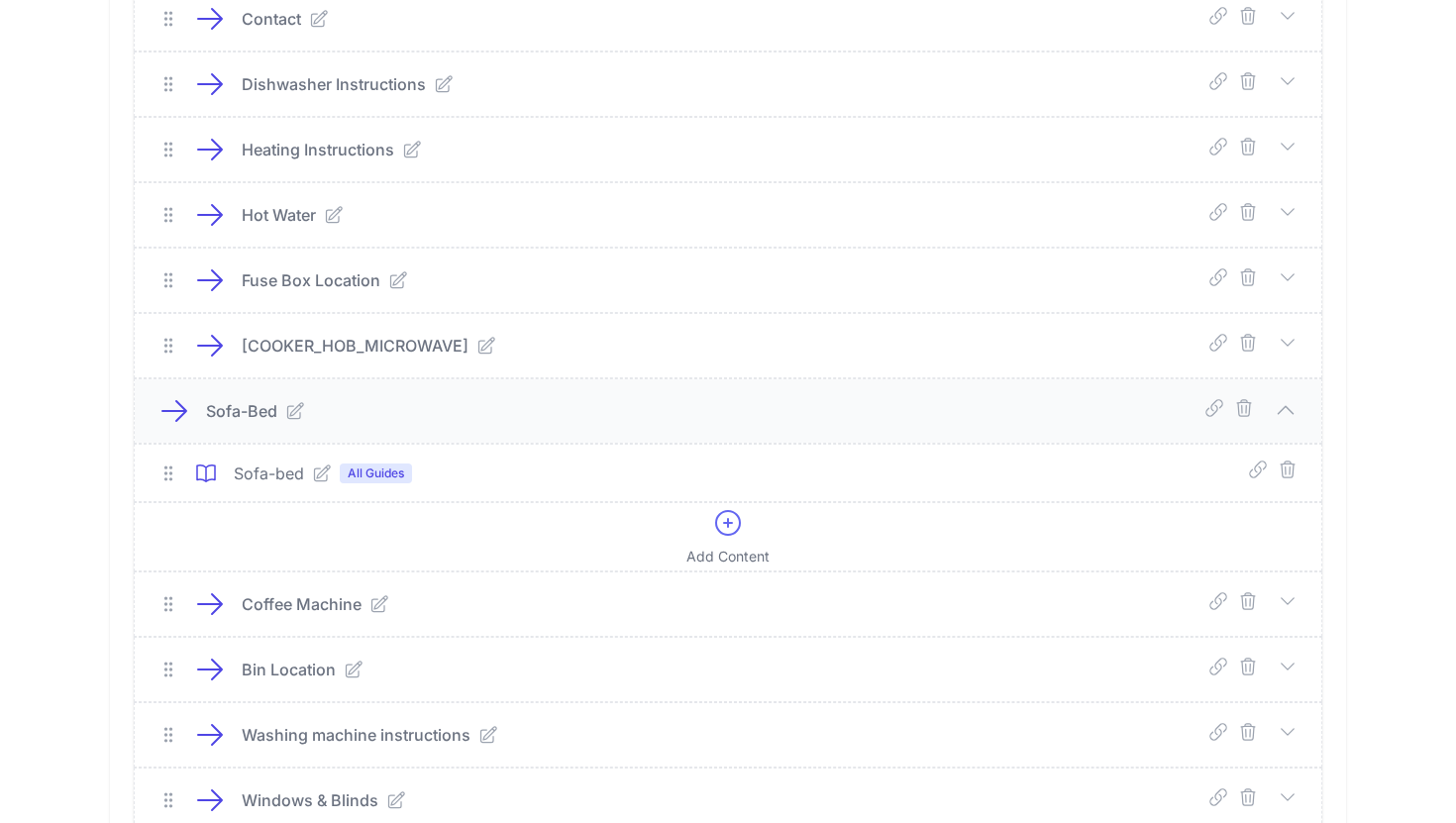 click on "Check IN
Deep Link
Select a guide and copy the deep link to send to guests.
Select a Guide
Select Guide
Example Guide
Talbot 1
Woollam
17 House
Ashton
Asia
Baltic Flat
Canal Street Apartment
Cheetham
Cheltenham
Chips
Church
Deansgate 72
Dorsey
Frederick
GNT Apartment
James Brindley" at bounding box center (728, 614) 